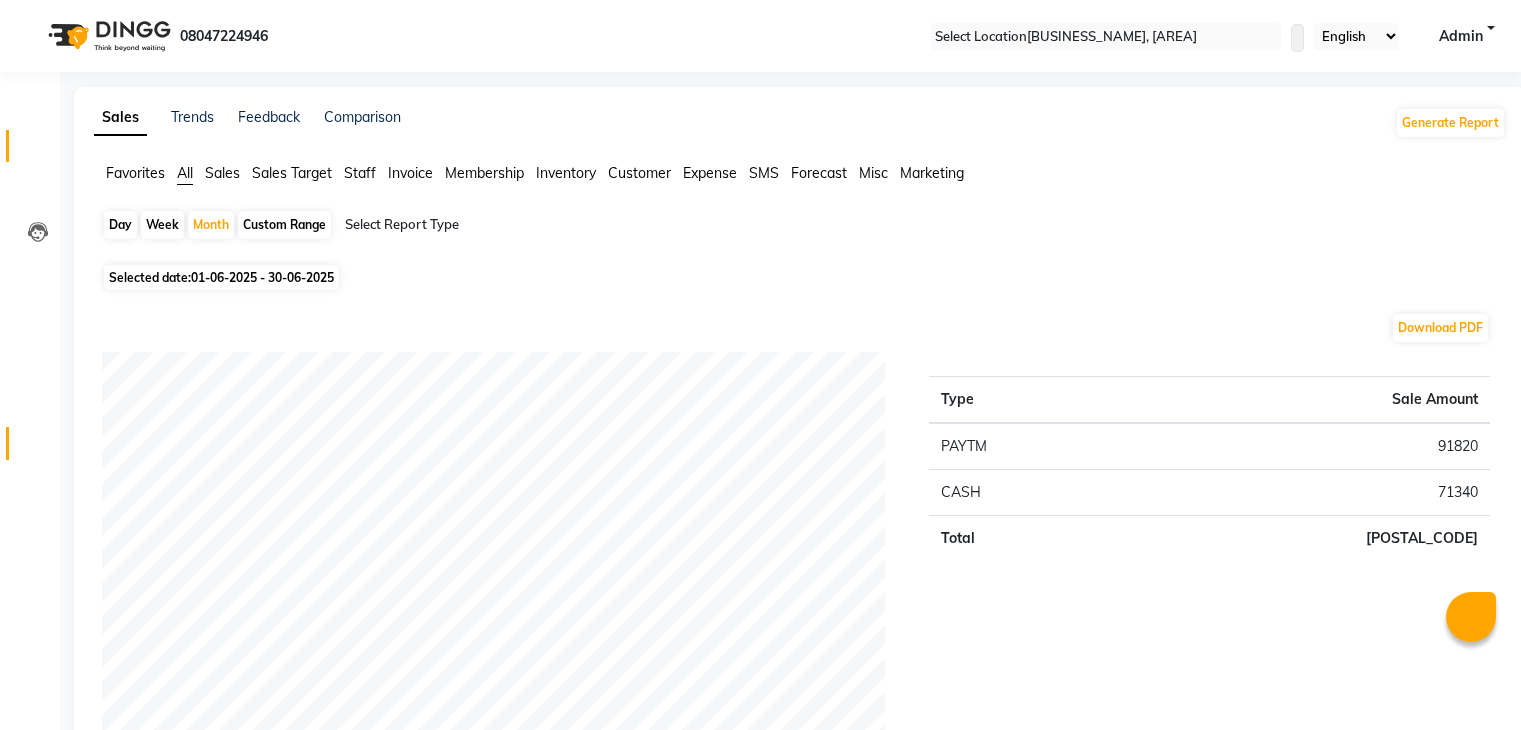 scroll, scrollTop: 0, scrollLeft: 0, axis: both 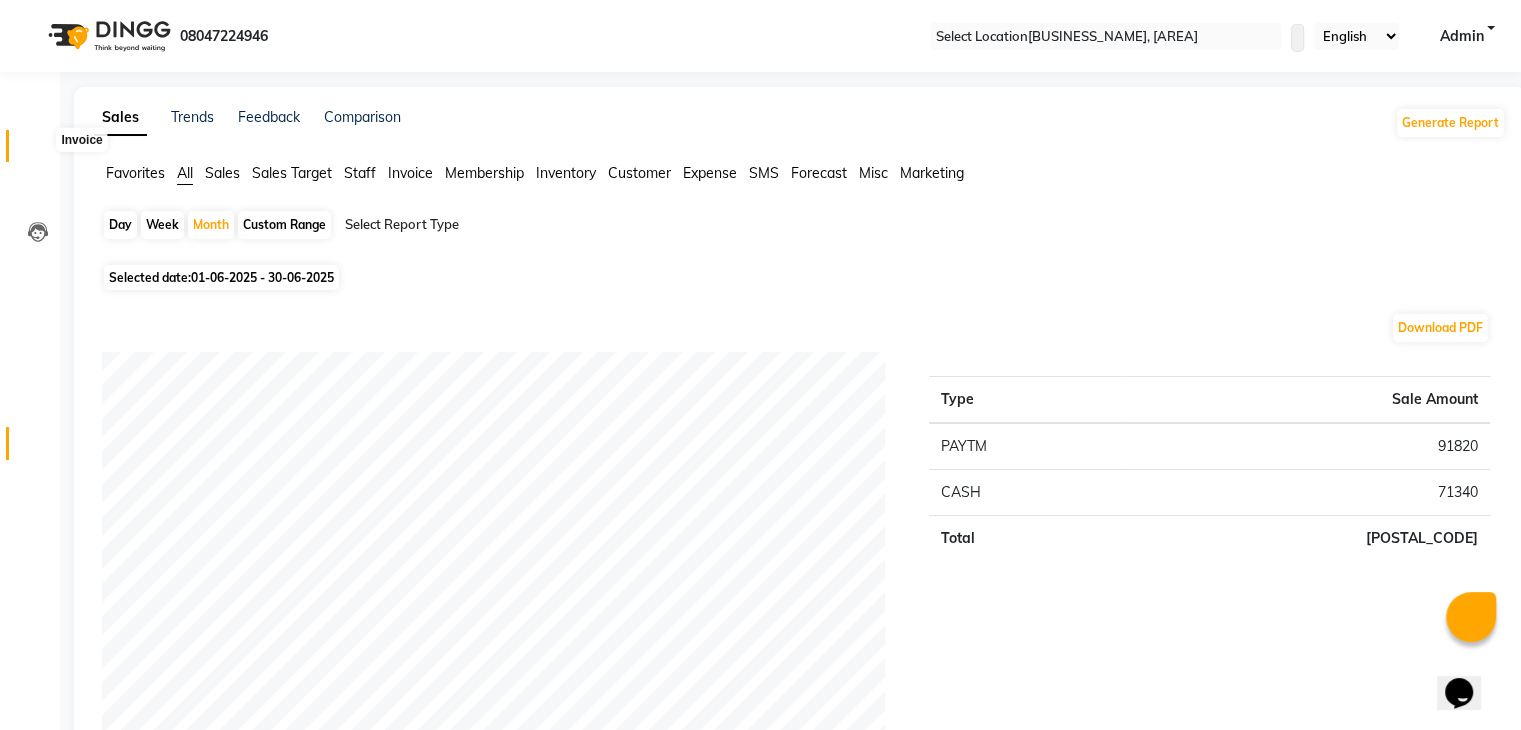 click at bounding box center (38, 151) 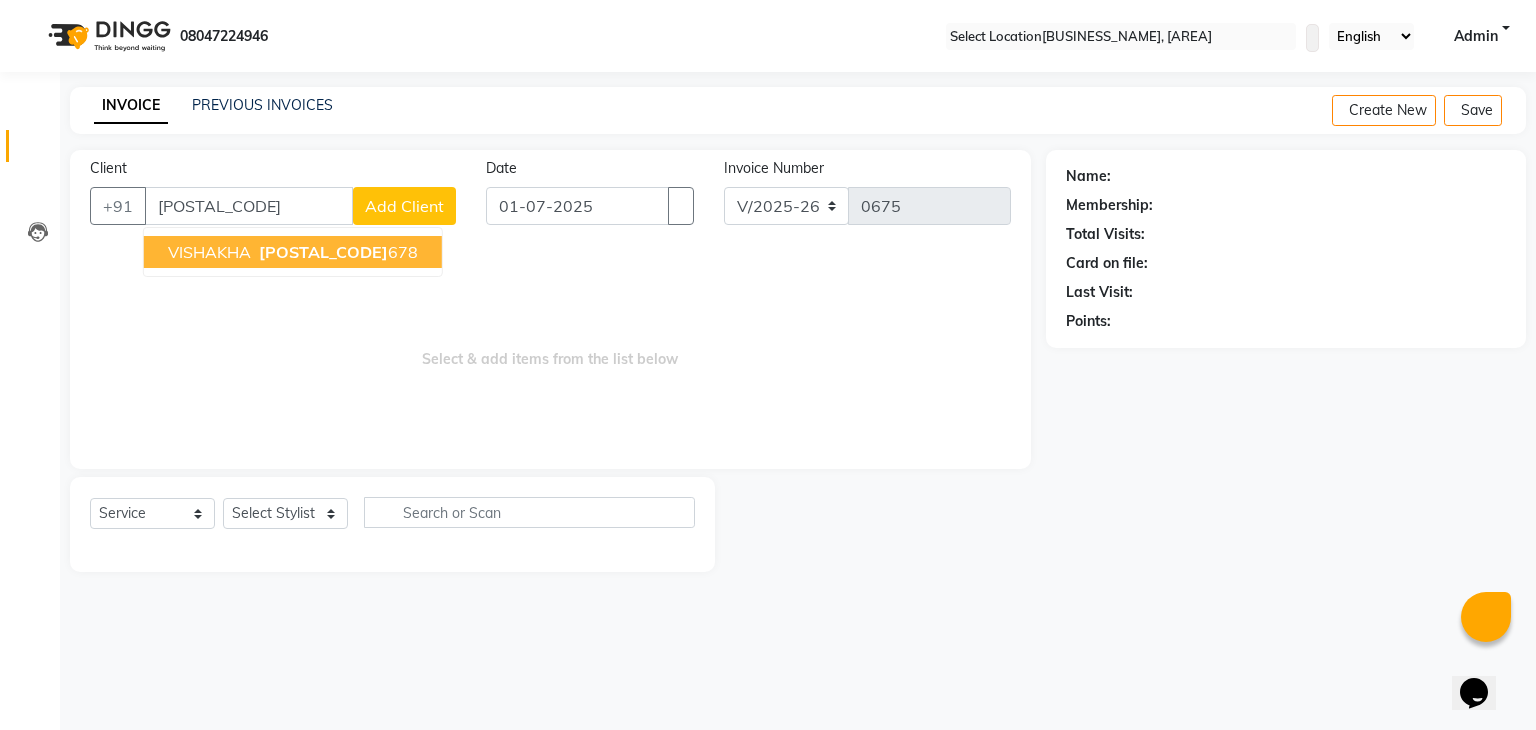 click on "[POSTAL_CODE]" at bounding box center [323, 252] 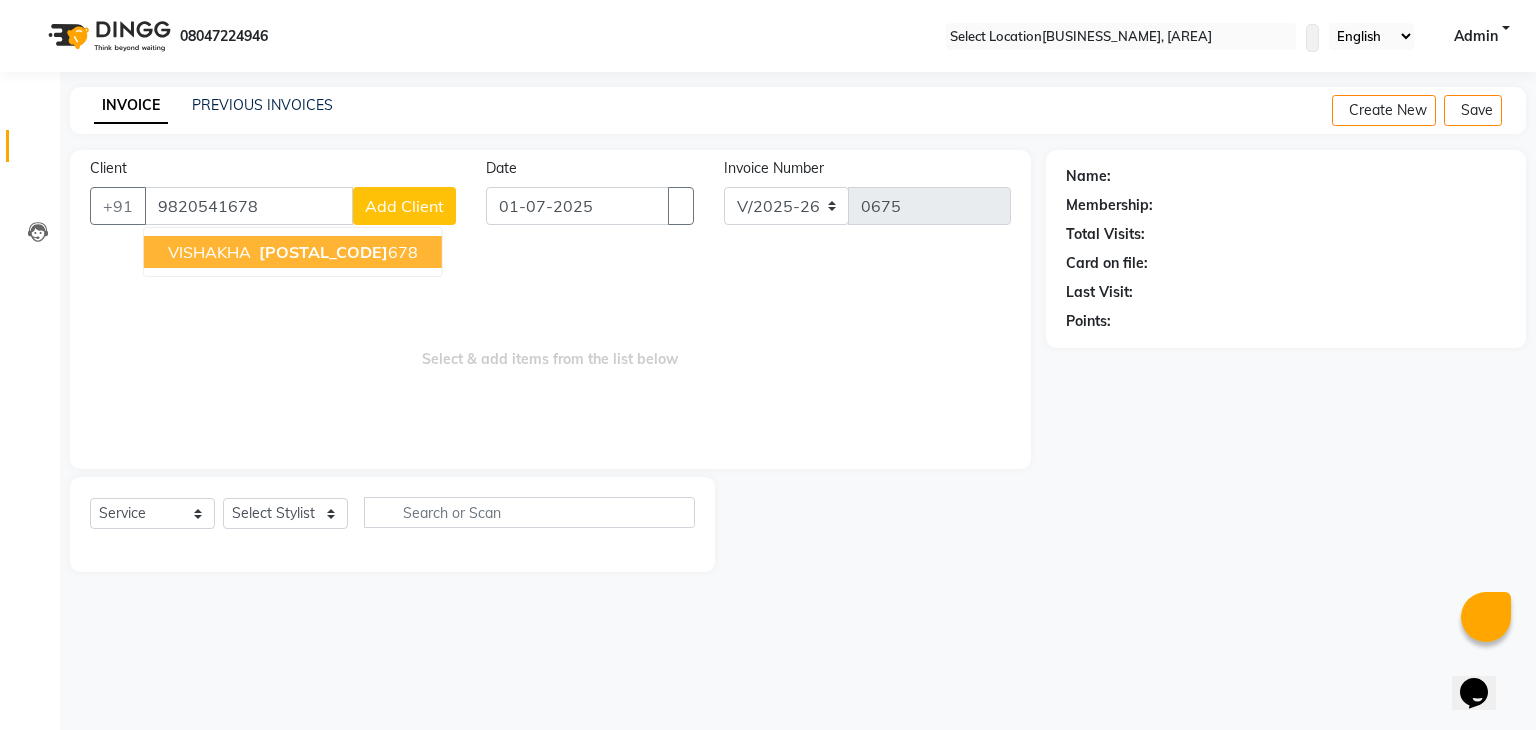type on "9820541678" 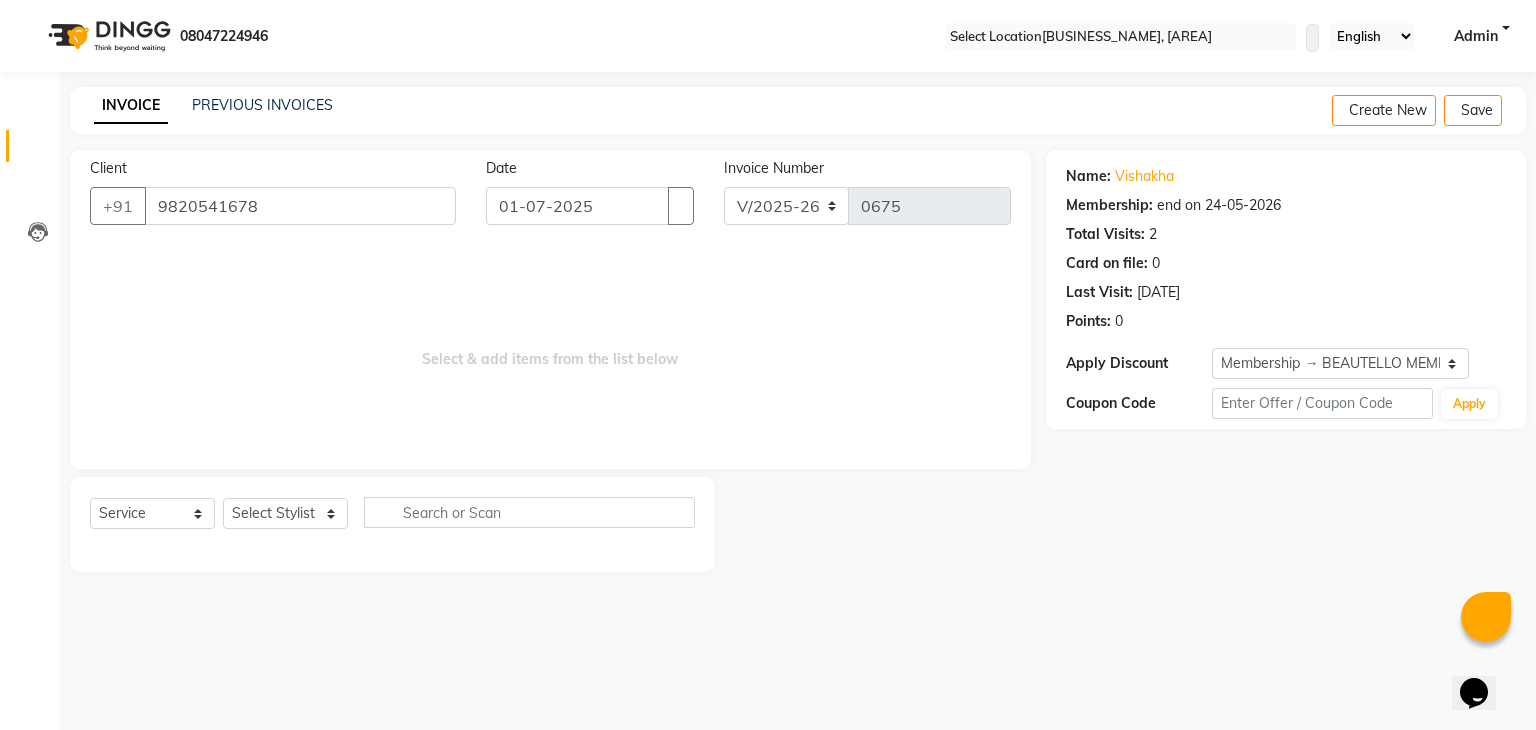 click on "Clients" at bounding box center (30, 188) 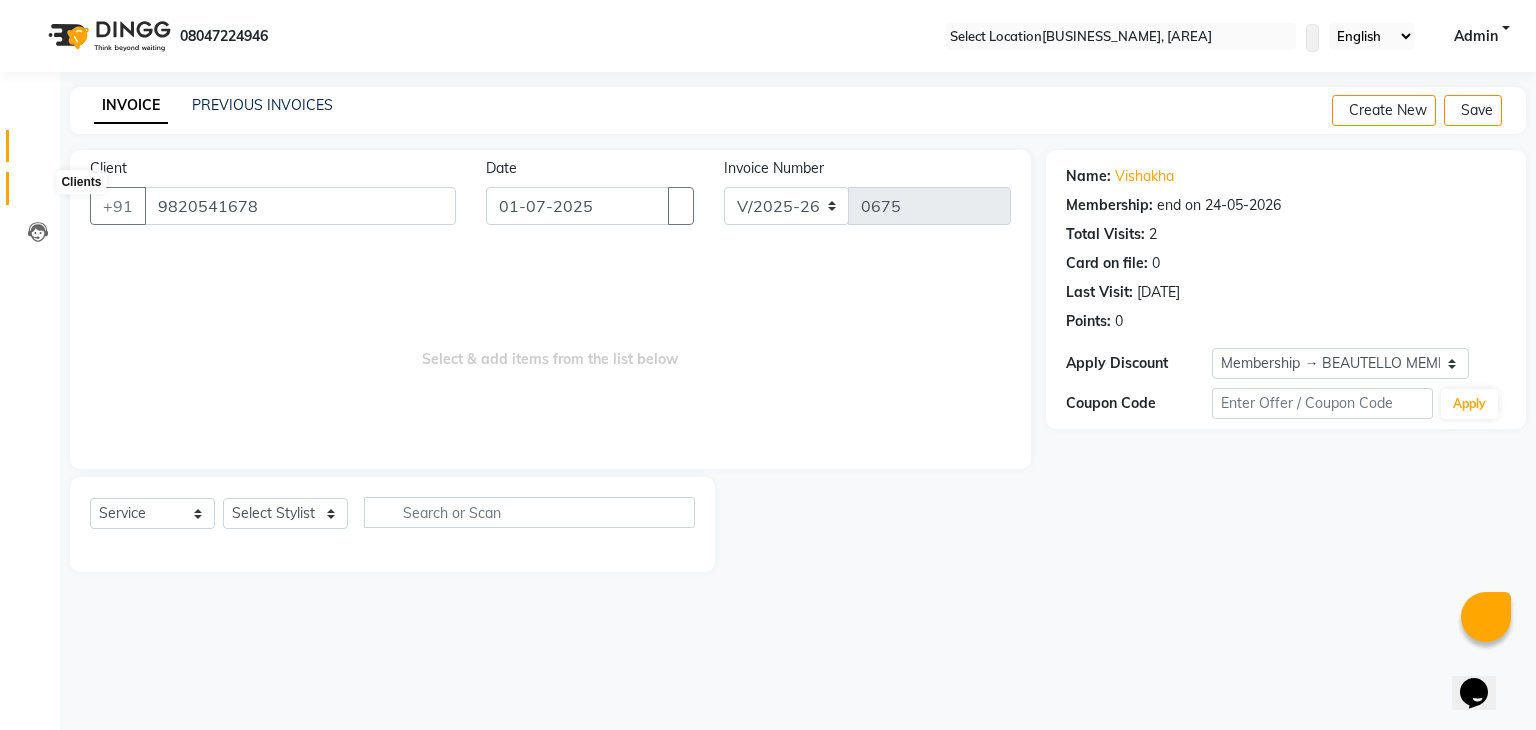 click at bounding box center [38, 193] 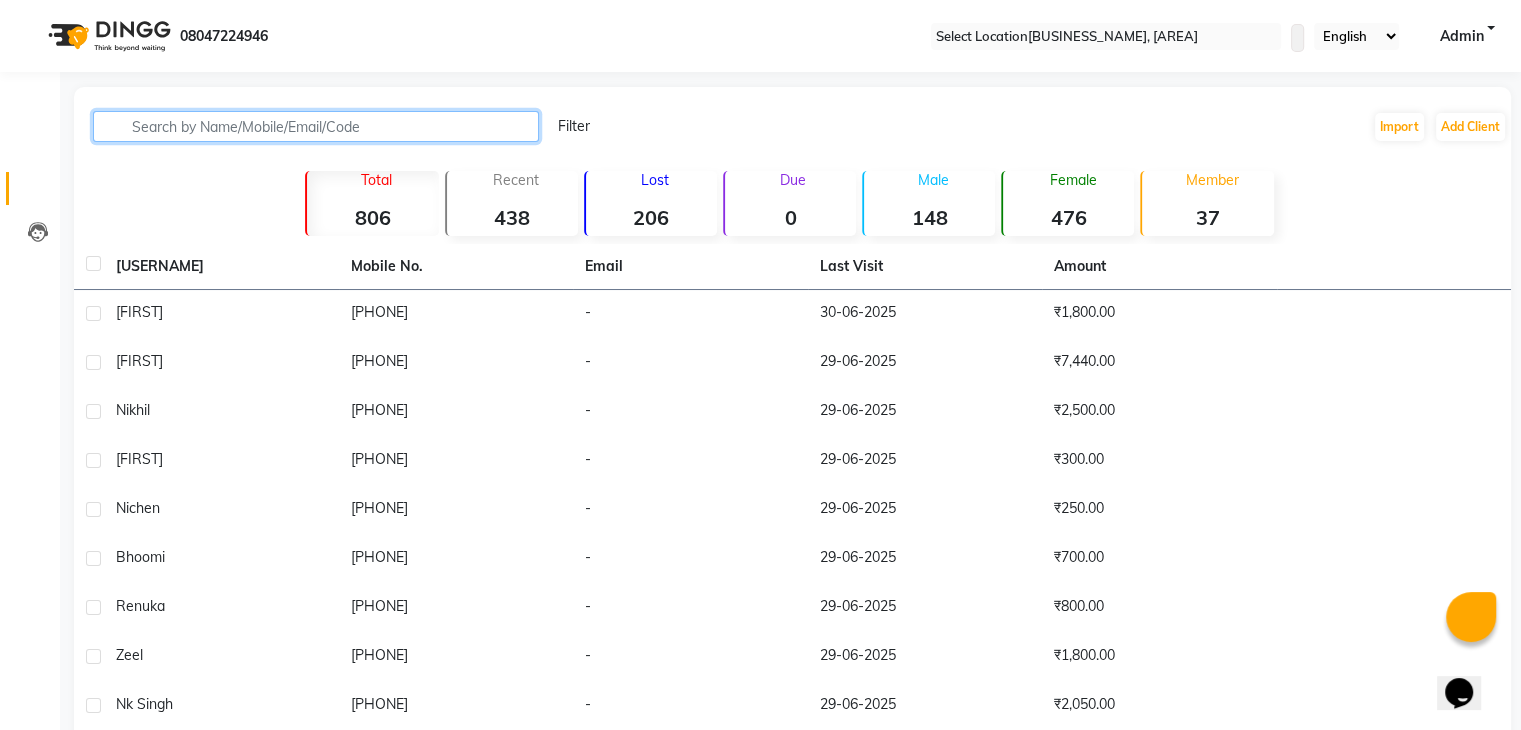 click at bounding box center [316, 126] 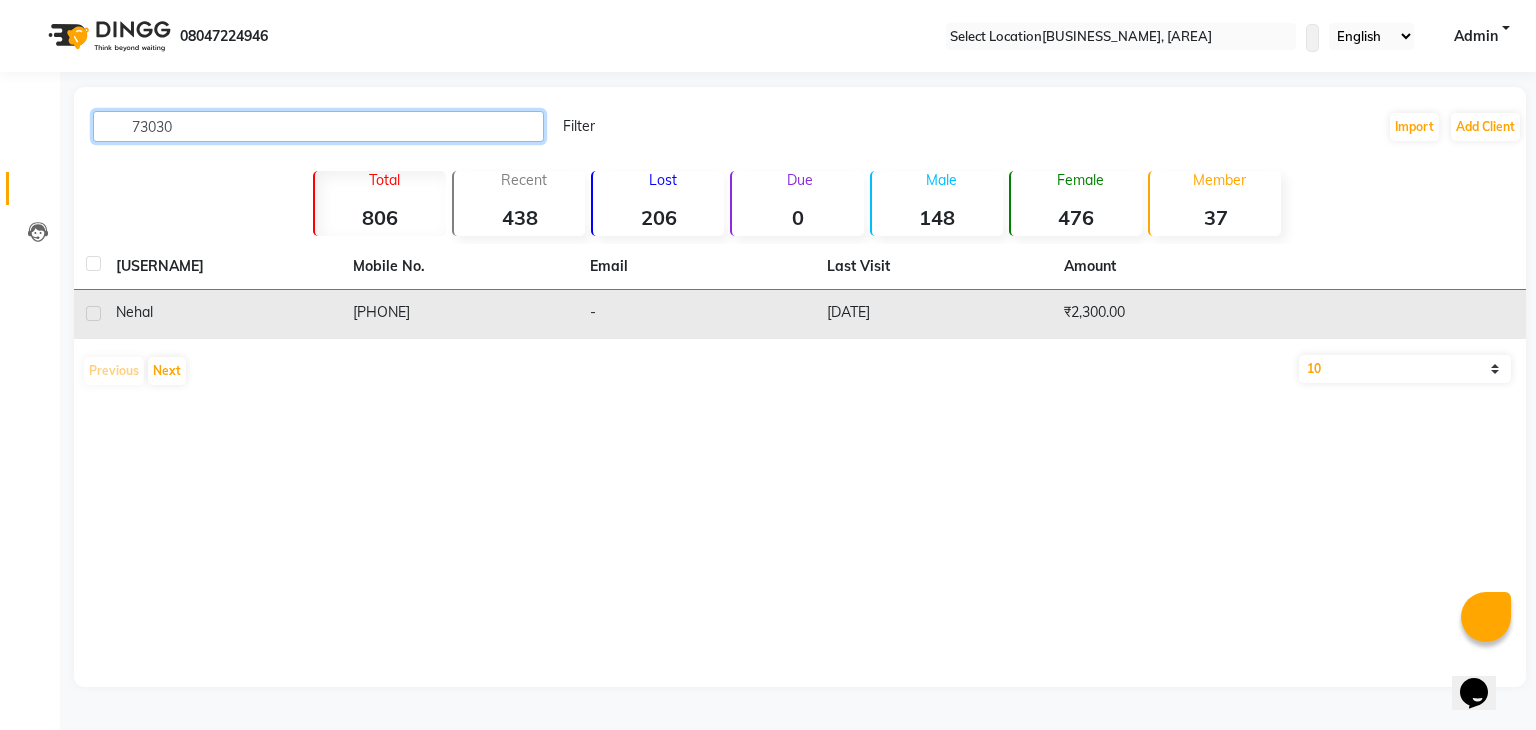 type on "73030" 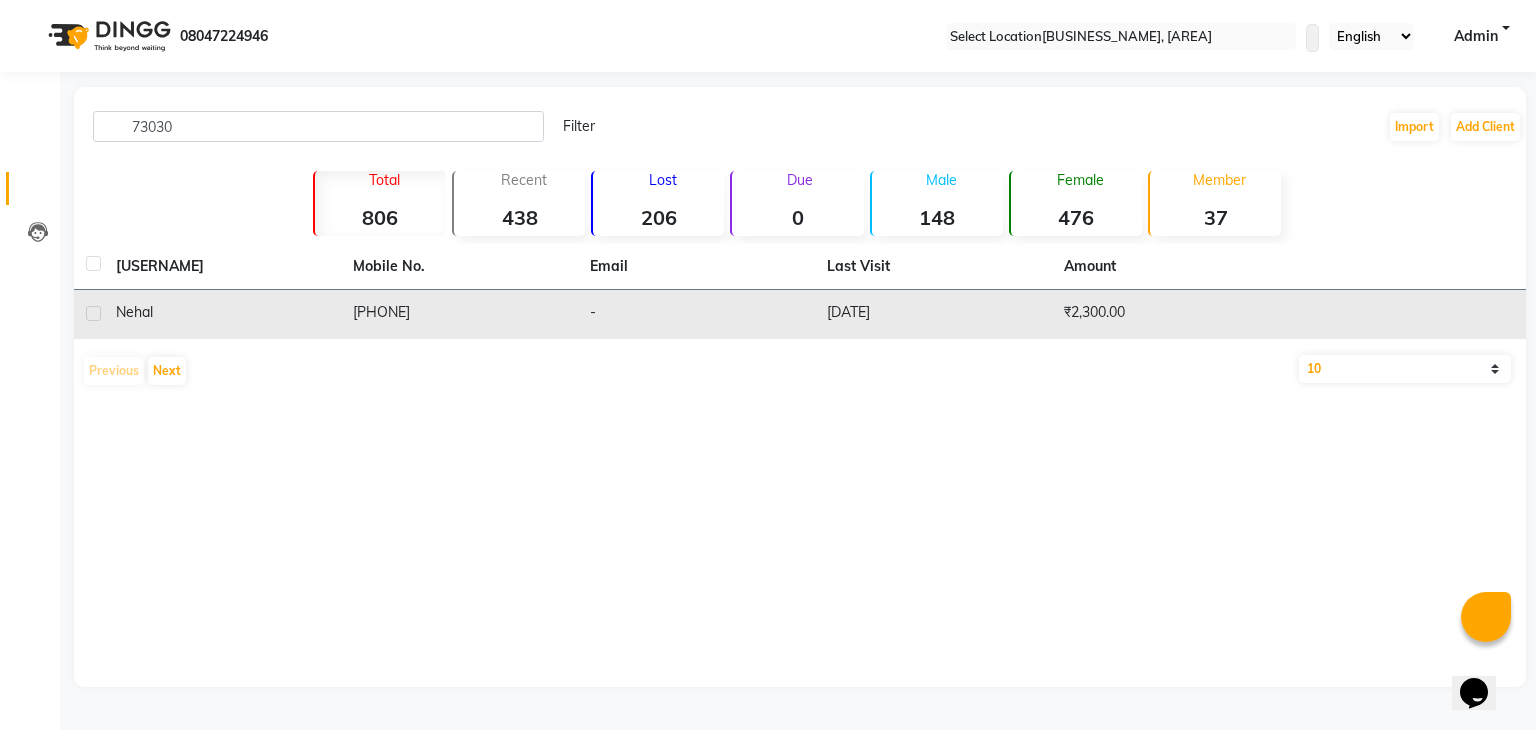click on "[PHONE]" at bounding box center [459, 314] 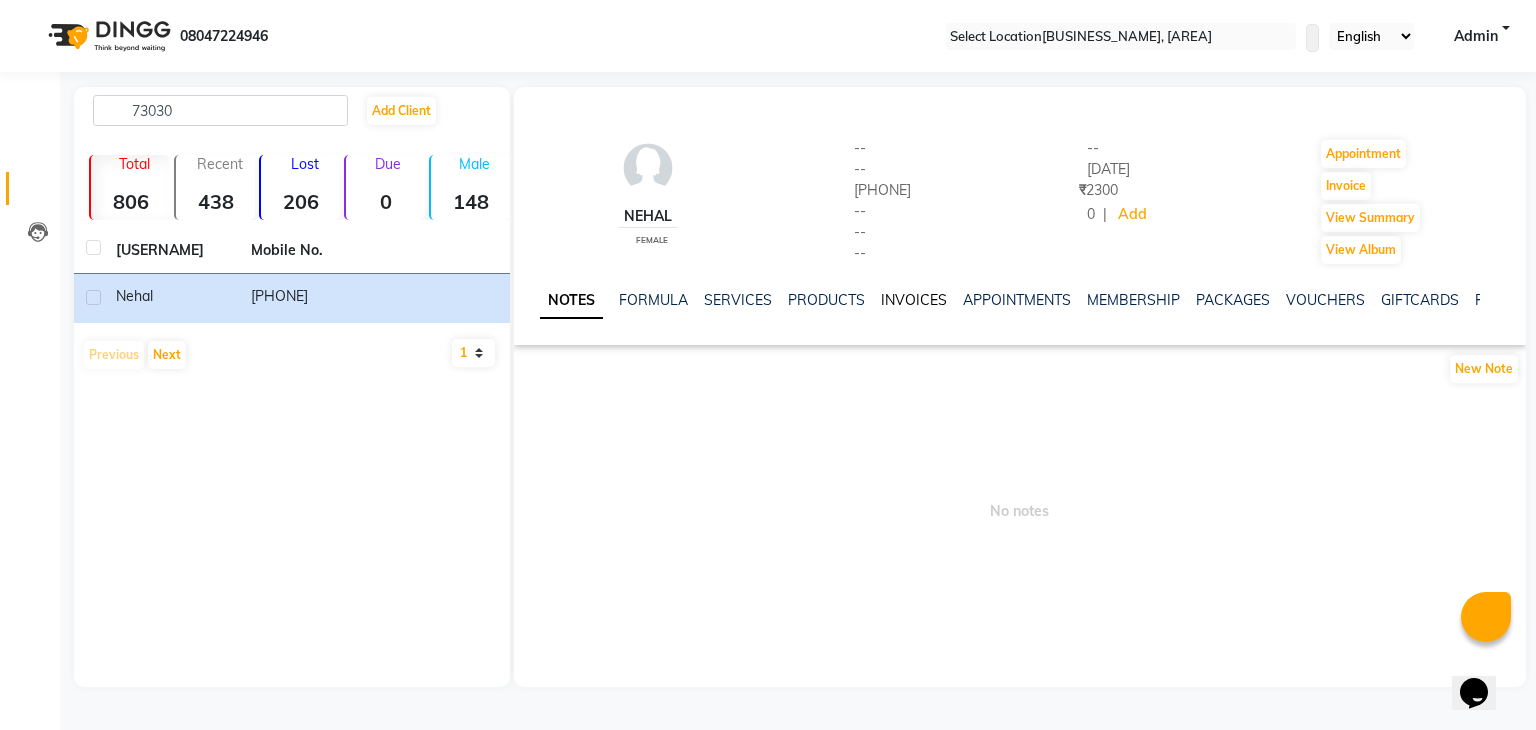 click on "INVOICES" at bounding box center [914, 300] 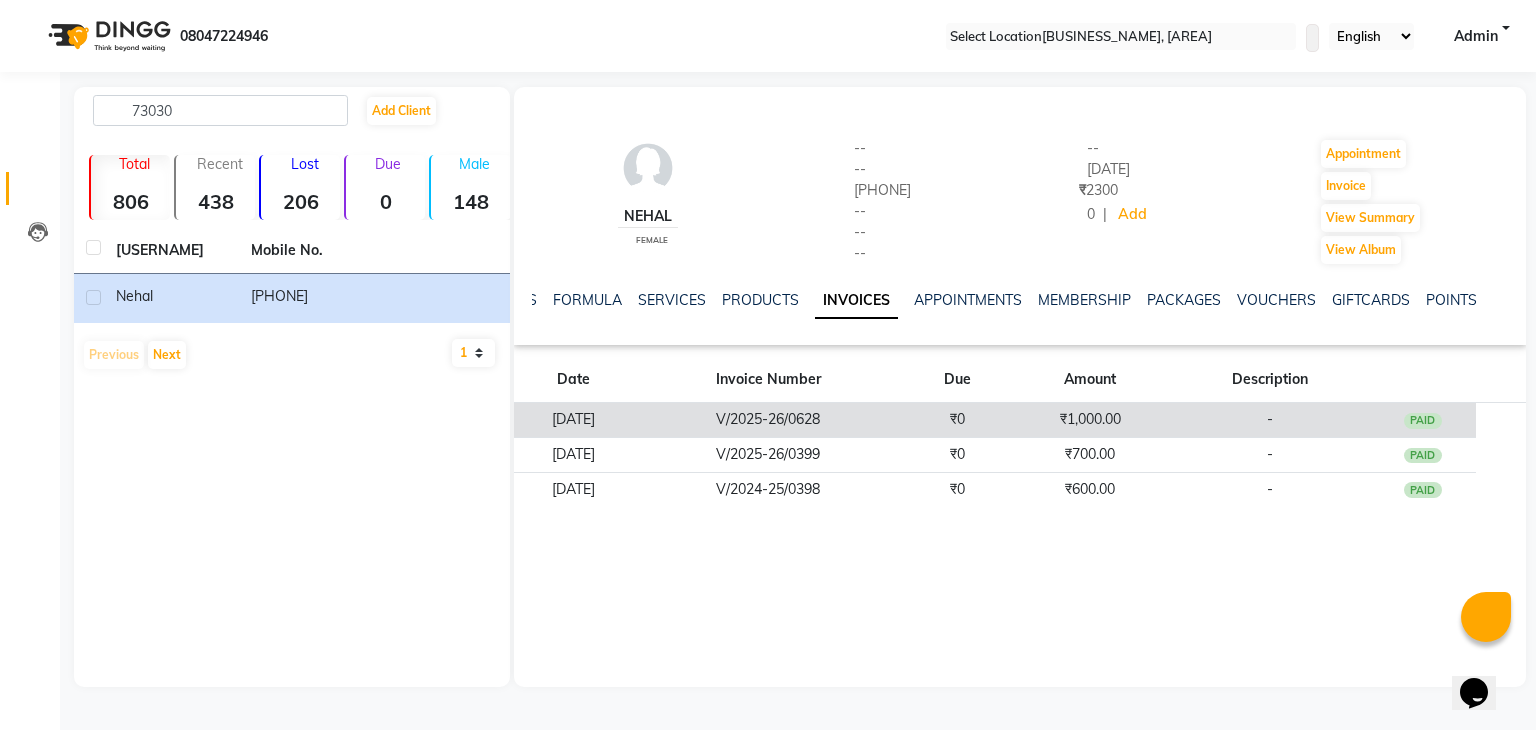 click on "V/2025-26/0628" at bounding box center [768, 420] 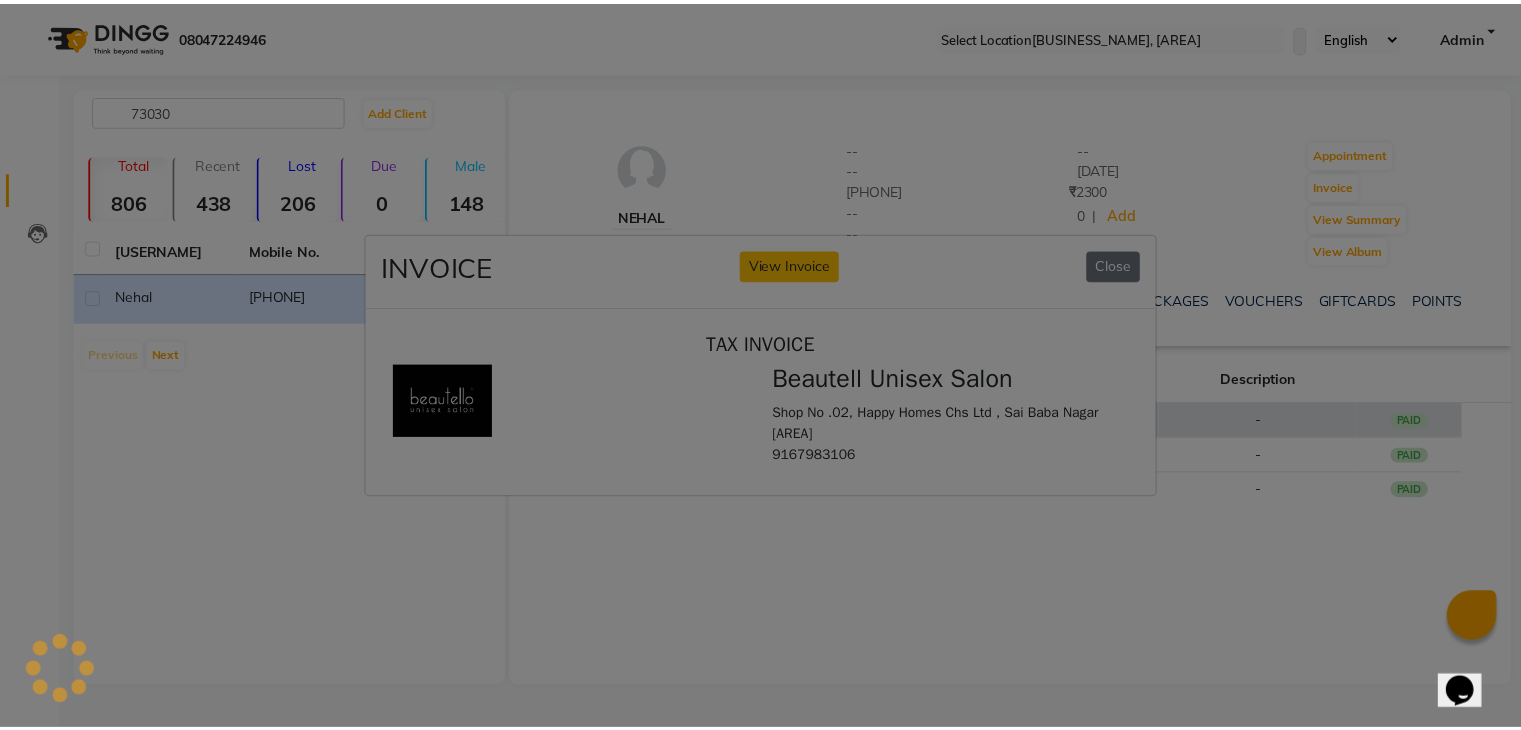 scroll, scrollTop: 0, scrollLeft: 0, axis: both 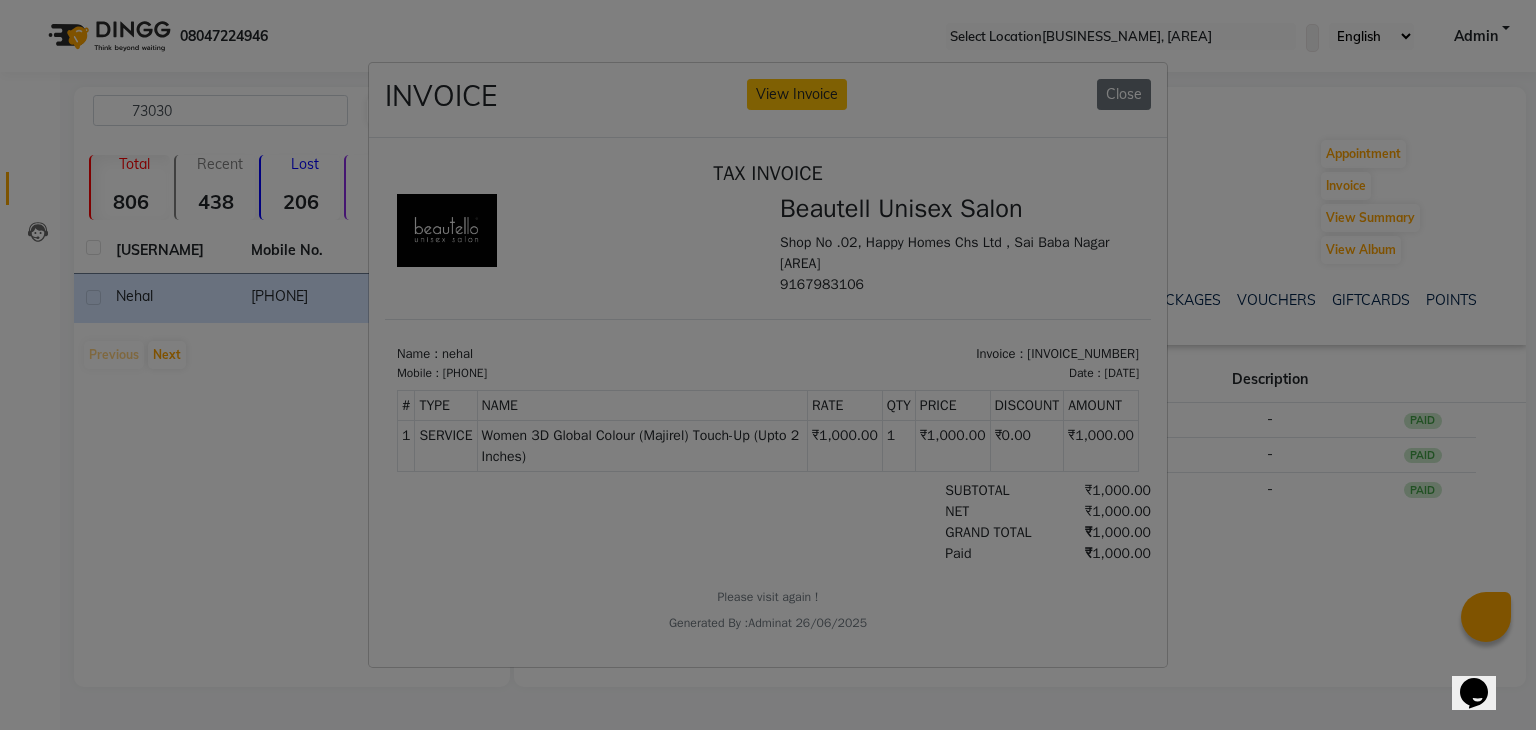click on "INVOICE View Invoice Close" at bounding box center [768, 365] 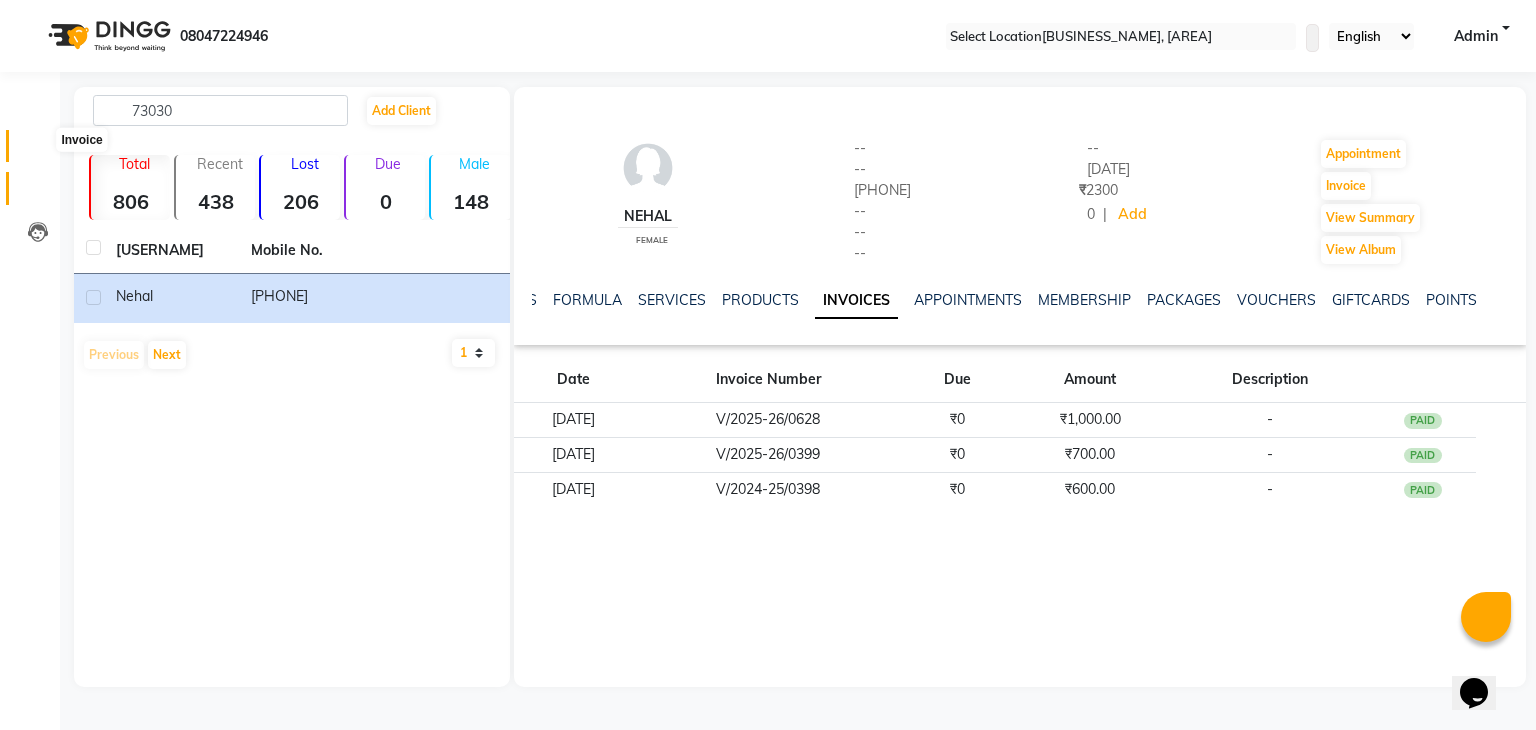 click at bounding box center [38, 151] 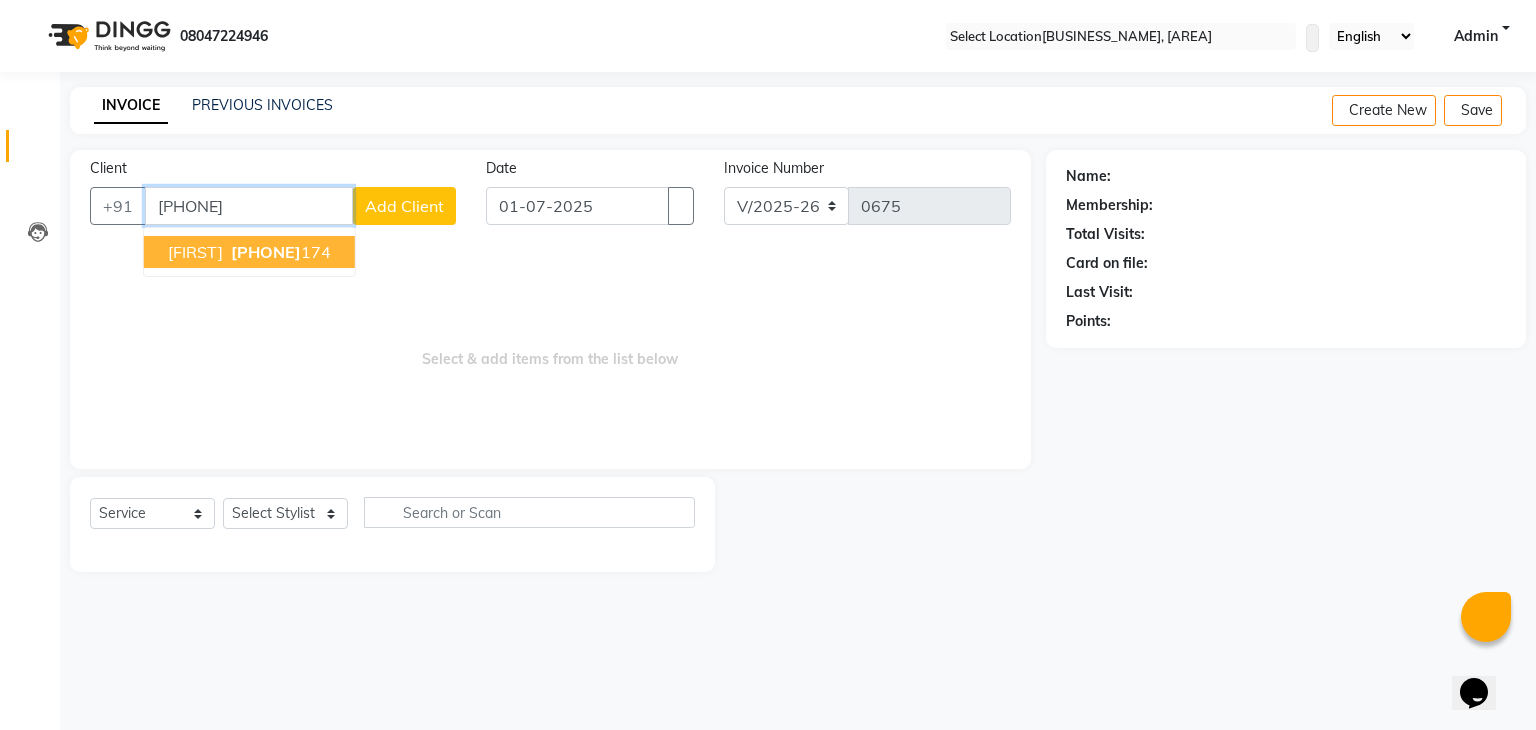 click on "[FIRST]" at bounding box center [195, 252] 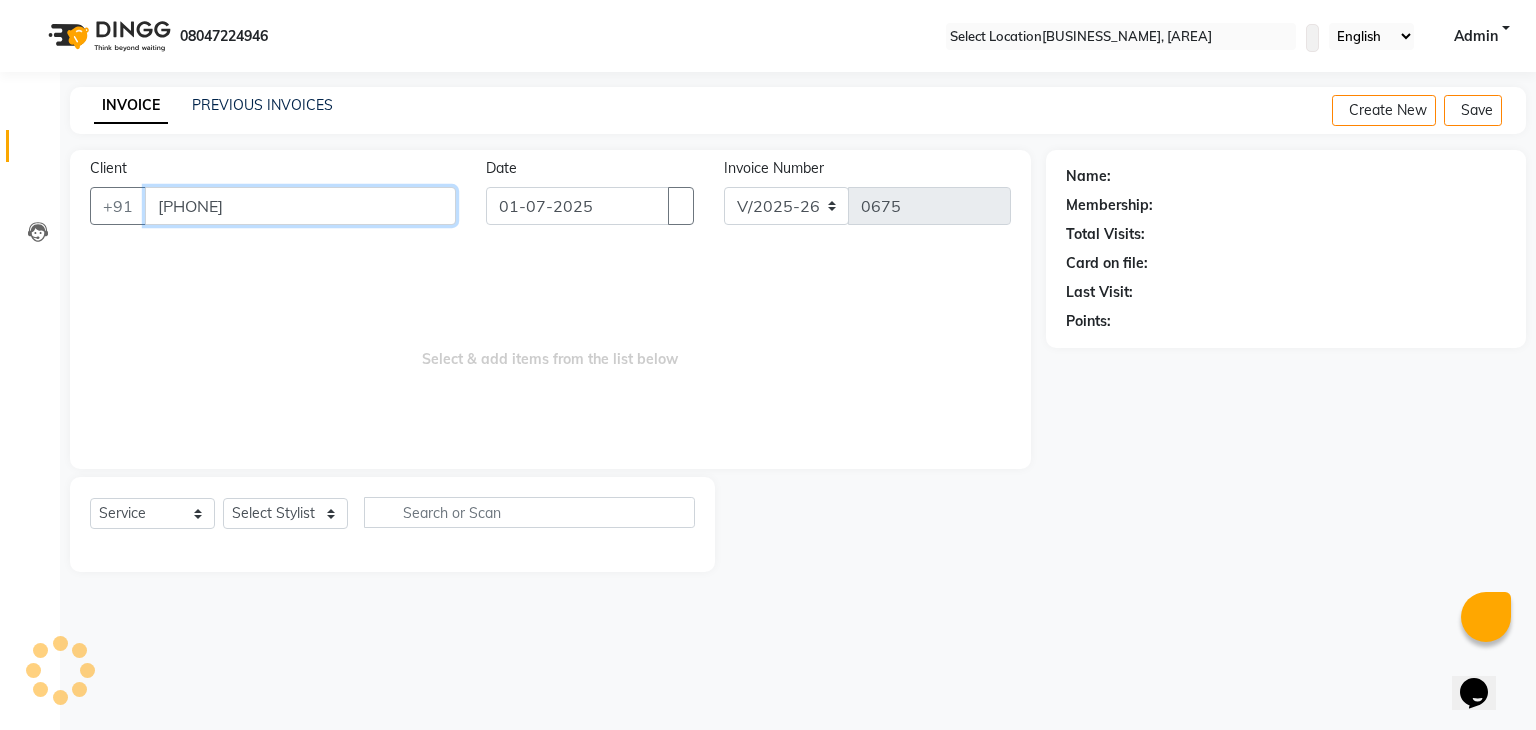 type on "[PHONE]" 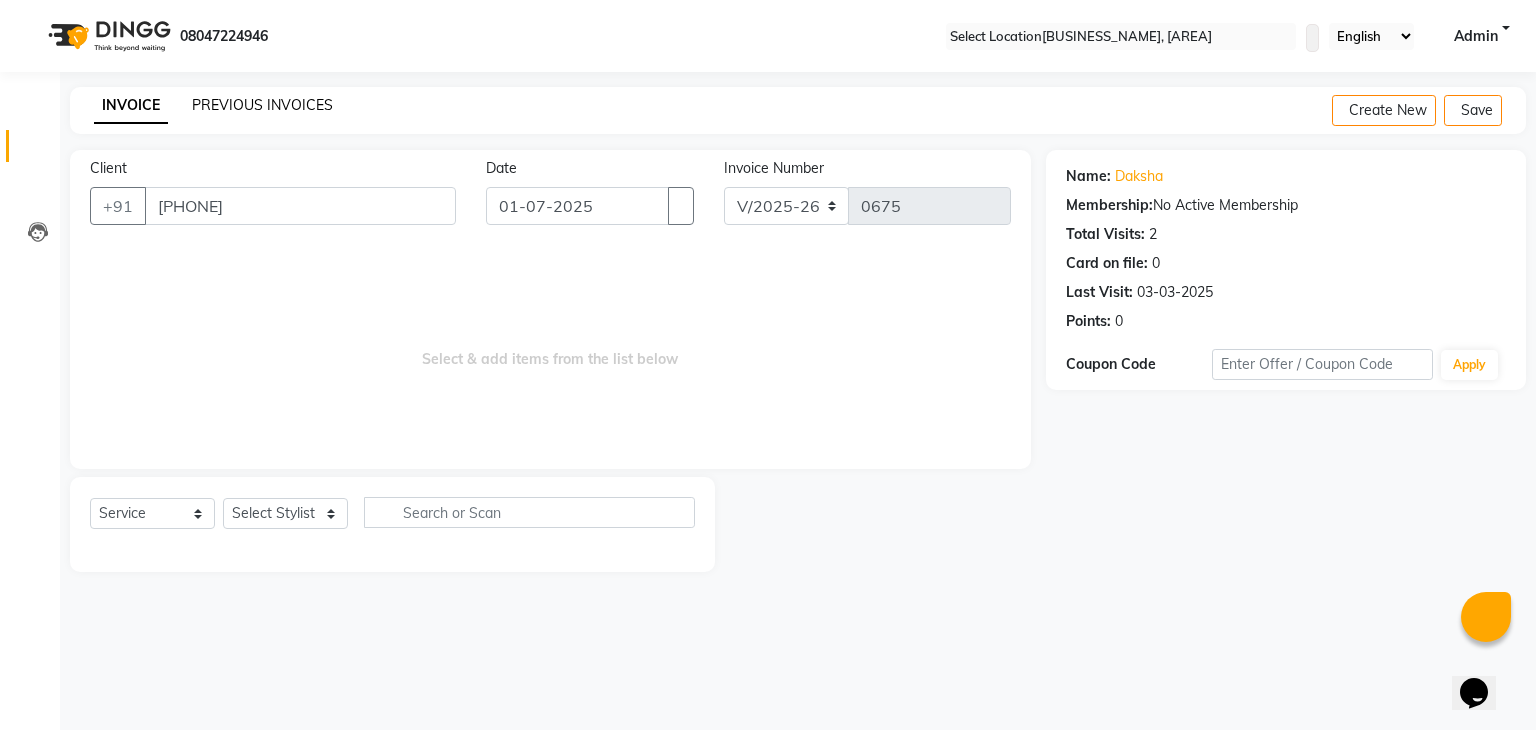 click on "PREVIOUS INVOICES" at bounding box center (262, 105) 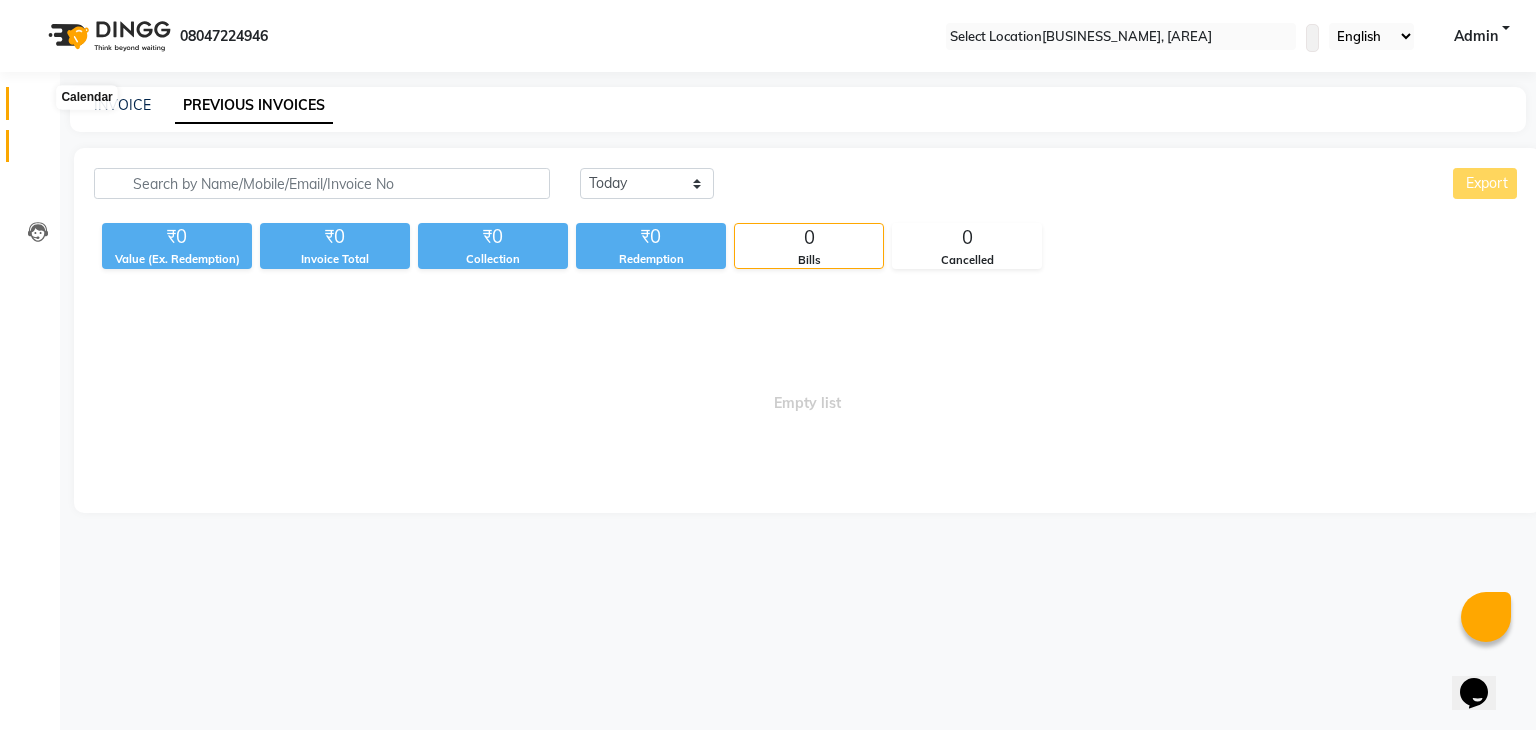 click at bounding box center (37, 108) 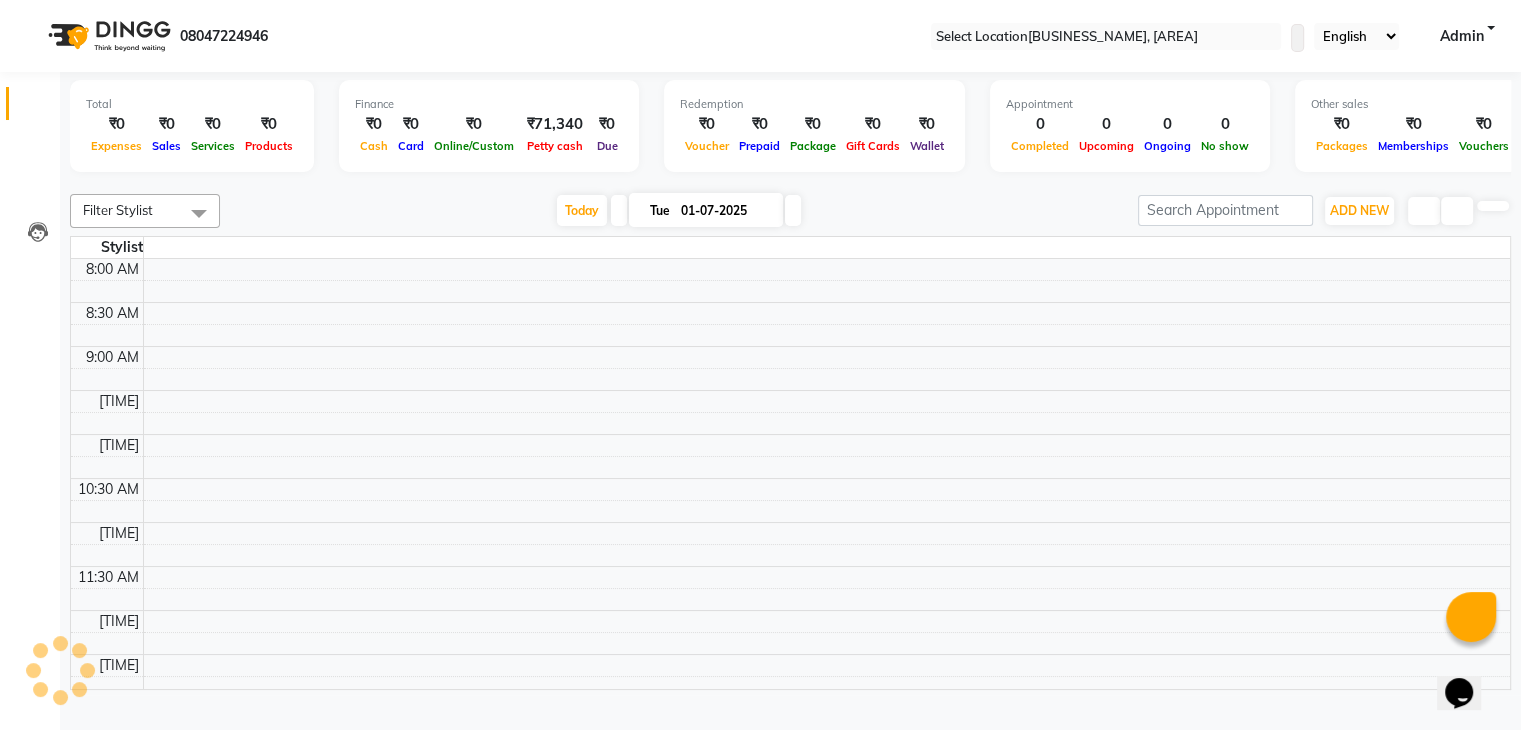 scroll, scrollTop: 0, scrollLeft: 0, axis: both 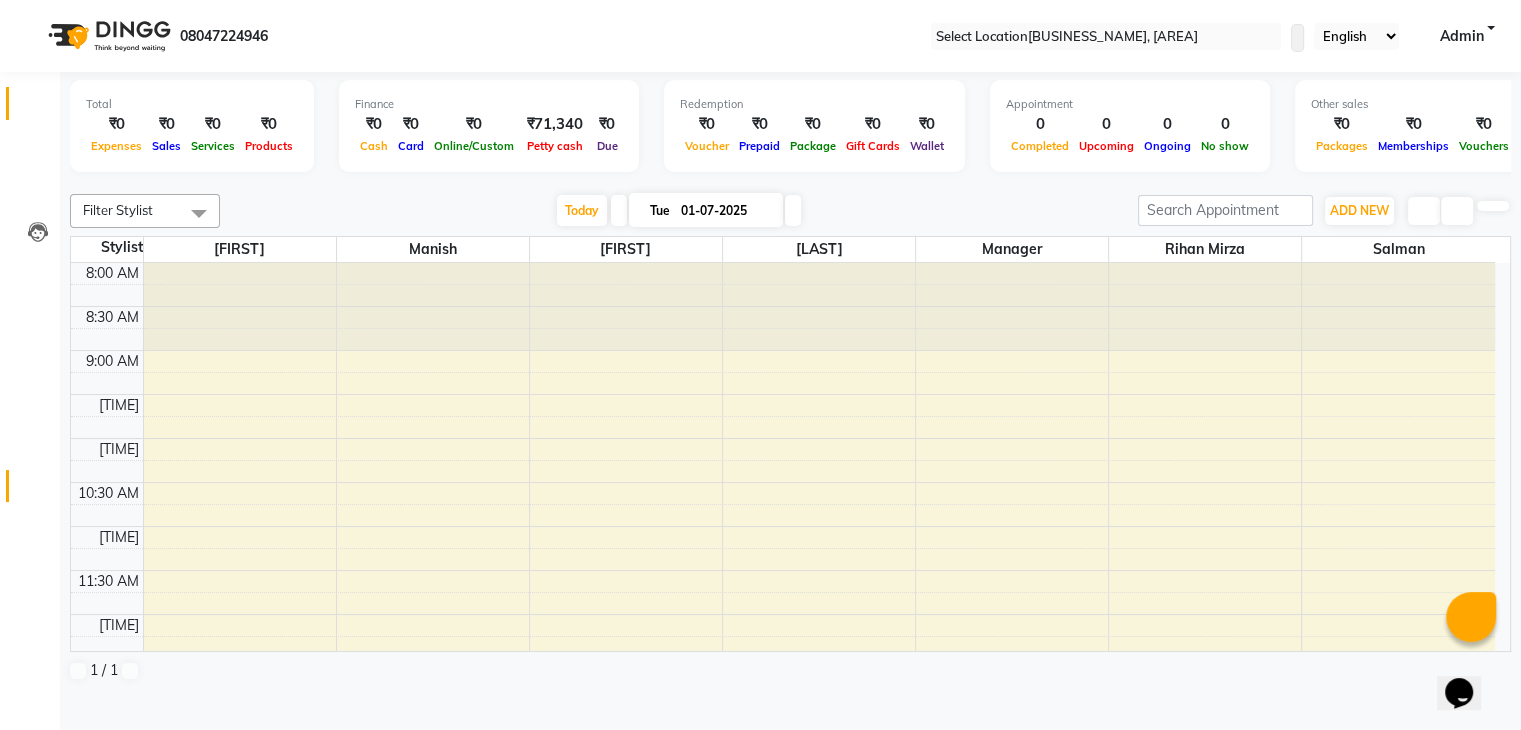 click on "Settings" at bounding box center (30, 486) 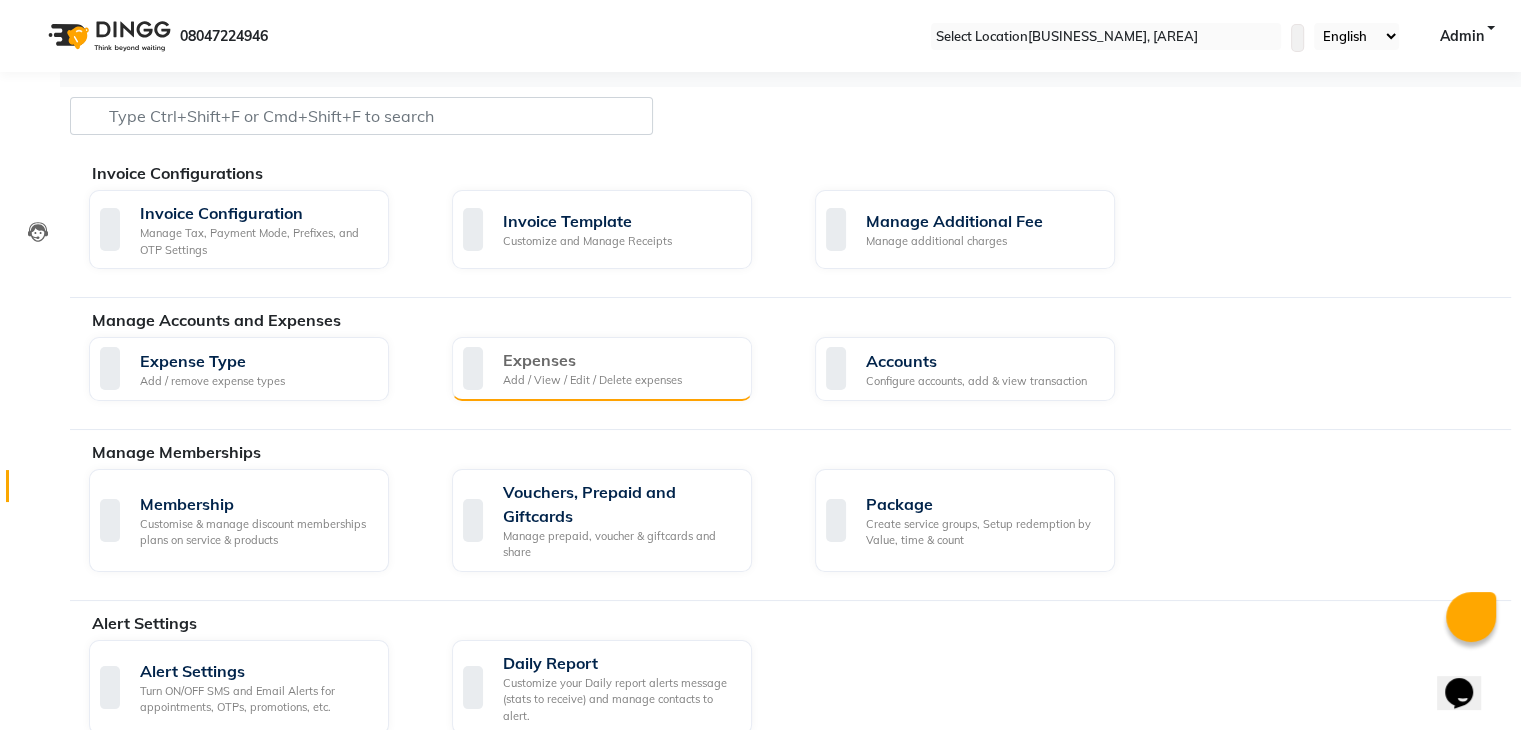 click on "Expenses" at bounding box center (592, 360) 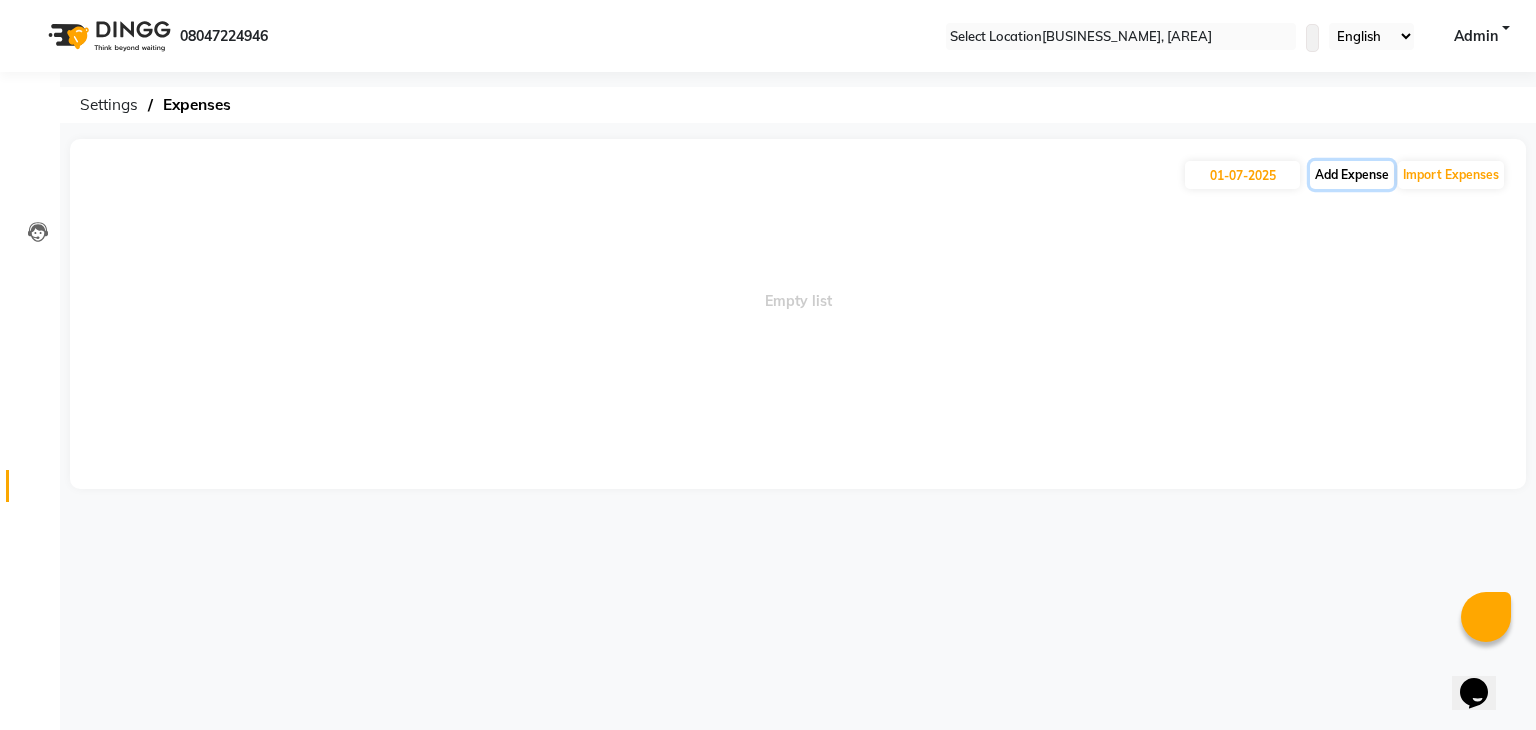 click on "Add Expense" at bounding box center [1352, 175] 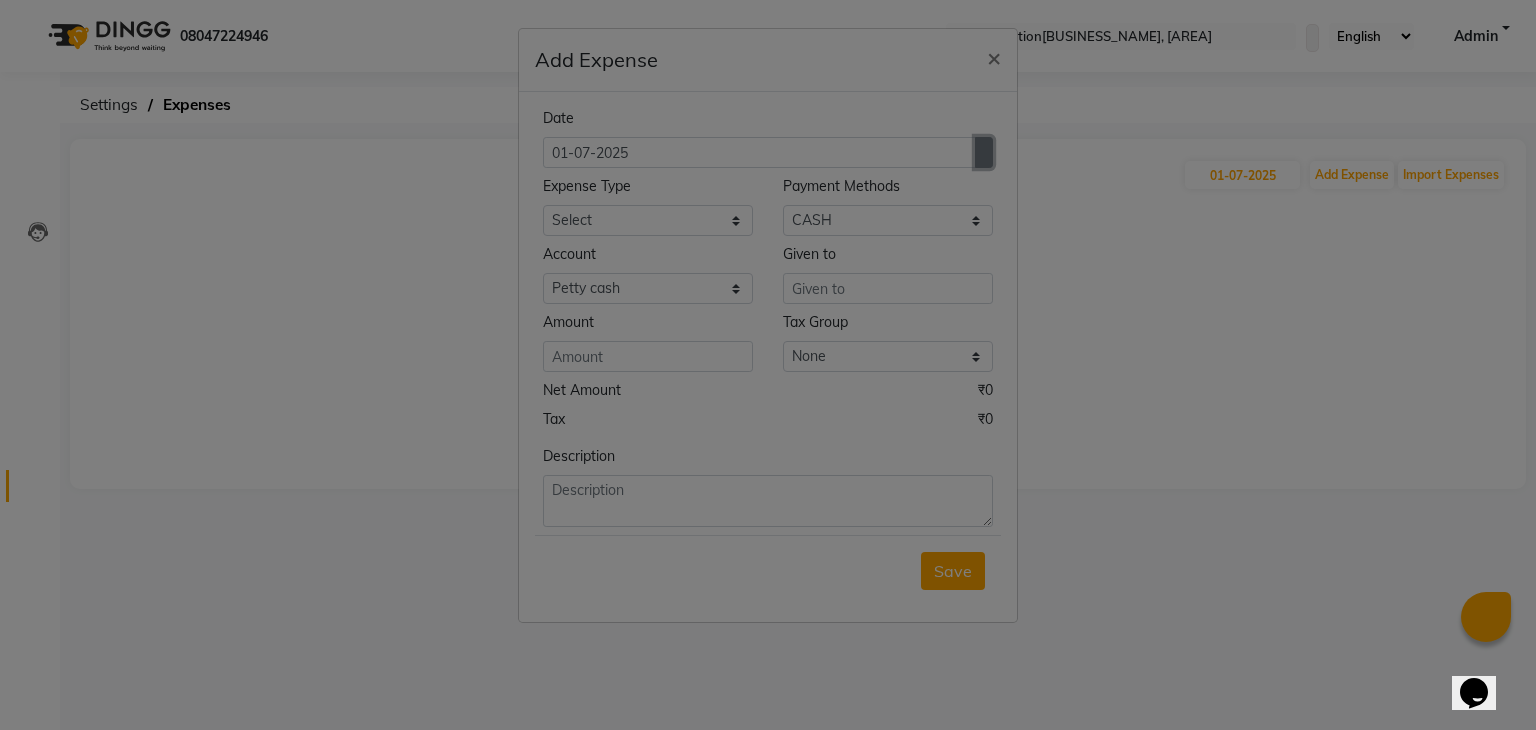 click at bounding box center [984, 152] 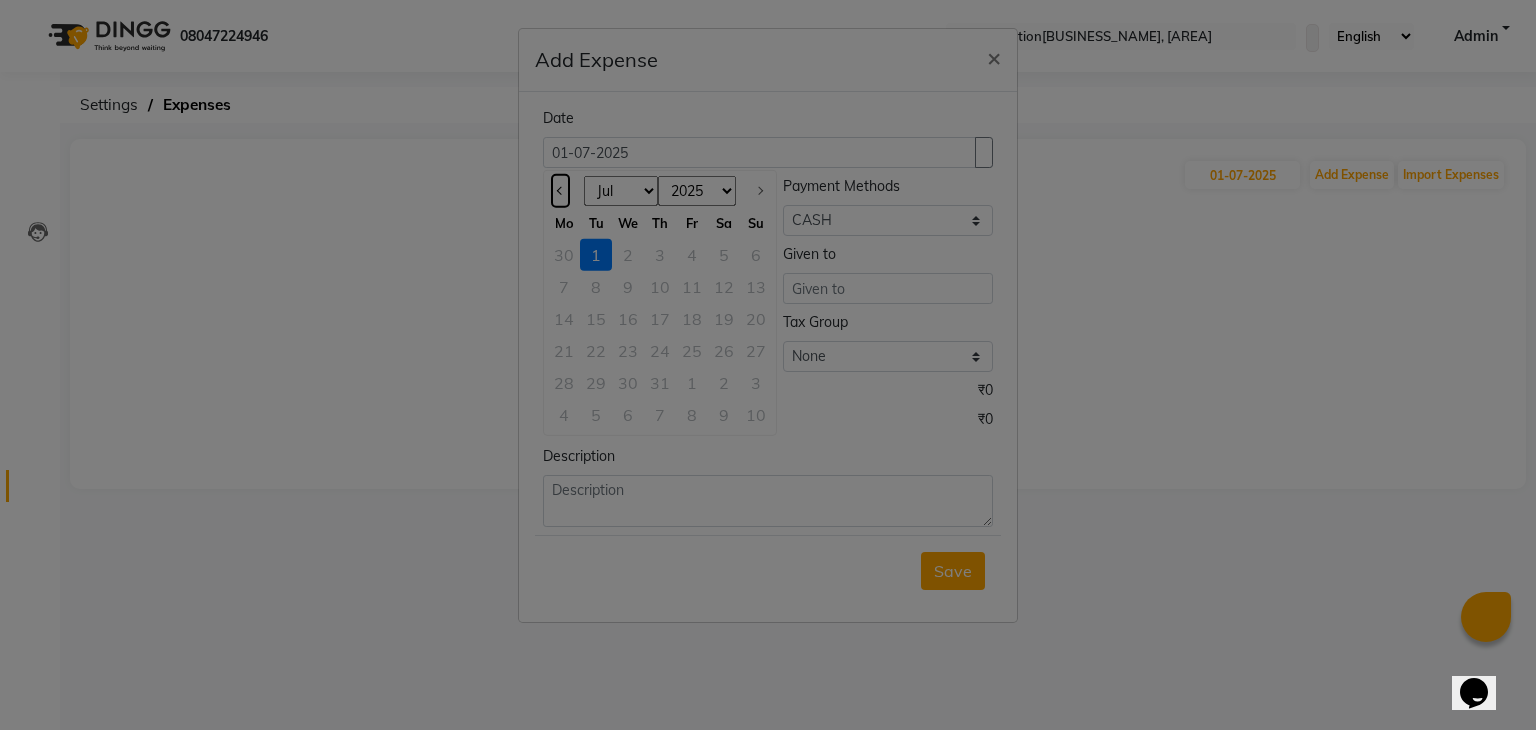 click at bounding box center (560, 191) 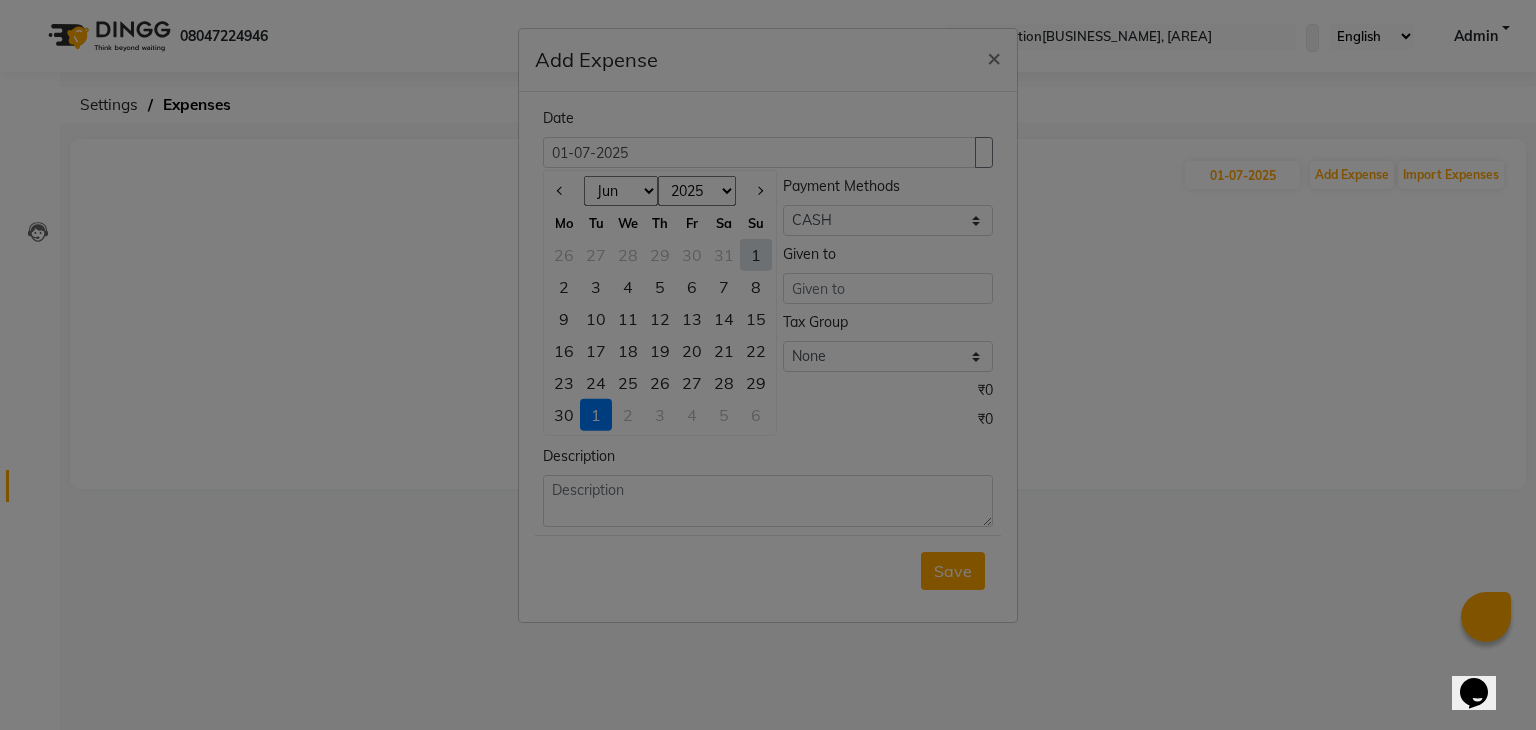click on "30" at bounding box center (564, 415) 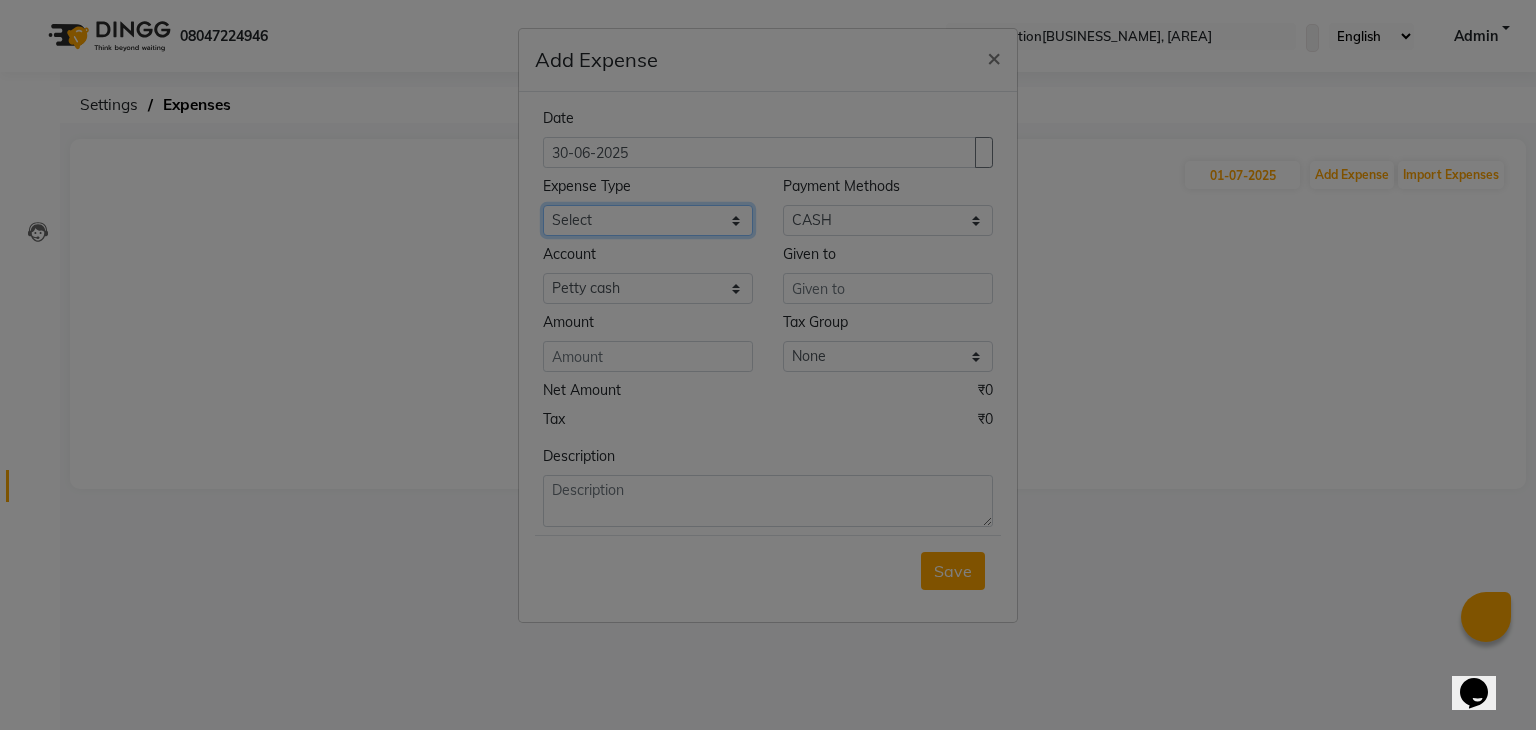 click on "Select Advance Salary Bank charges Car maintenance Cash transfer to bank Cash transfer to hub Client Snacks Clinical charges Equipment Fuel Govt fee Incentive Insurance International purchase Loan Repayment Maintenance Marketing Miscellaneous MRA Other Pantry Product Rent Salary Staff Snacks Tax Tea & Refreshment Utilities" at bounding box center [648, 220] 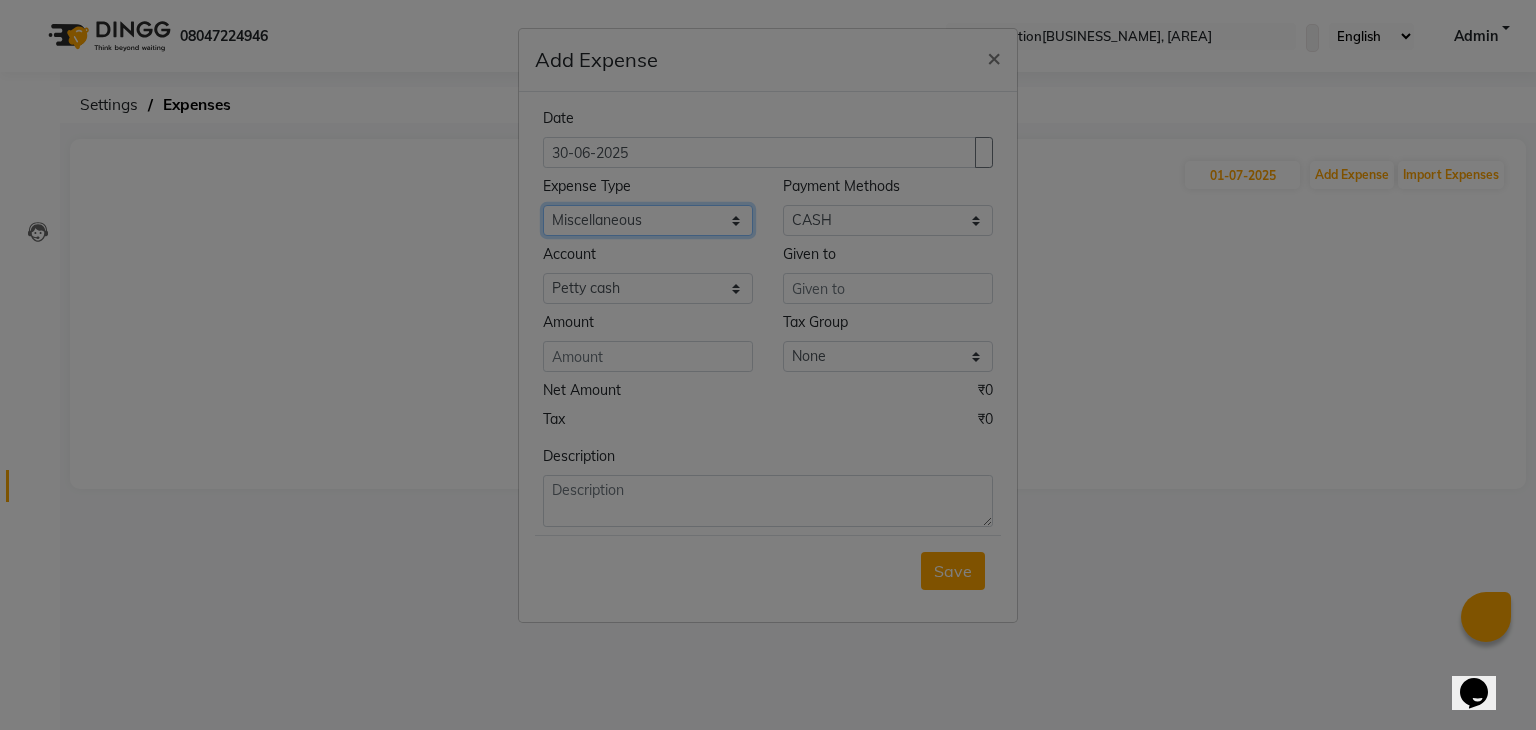 click on "Select Advance Salary Bank charges Car maintenance Cash transfer to bank Cash transfer to hub Client Snacks Clinical charges Equipment Fuel Govt fee Incentive Insurance International purchase Loan Repayment Maintenance Marketing Miscellaneous MRA Other Pantry Product Rent Salary Staff Snacks Tax Tea & Refreshment Utilities" at bounding box center (648, 220) 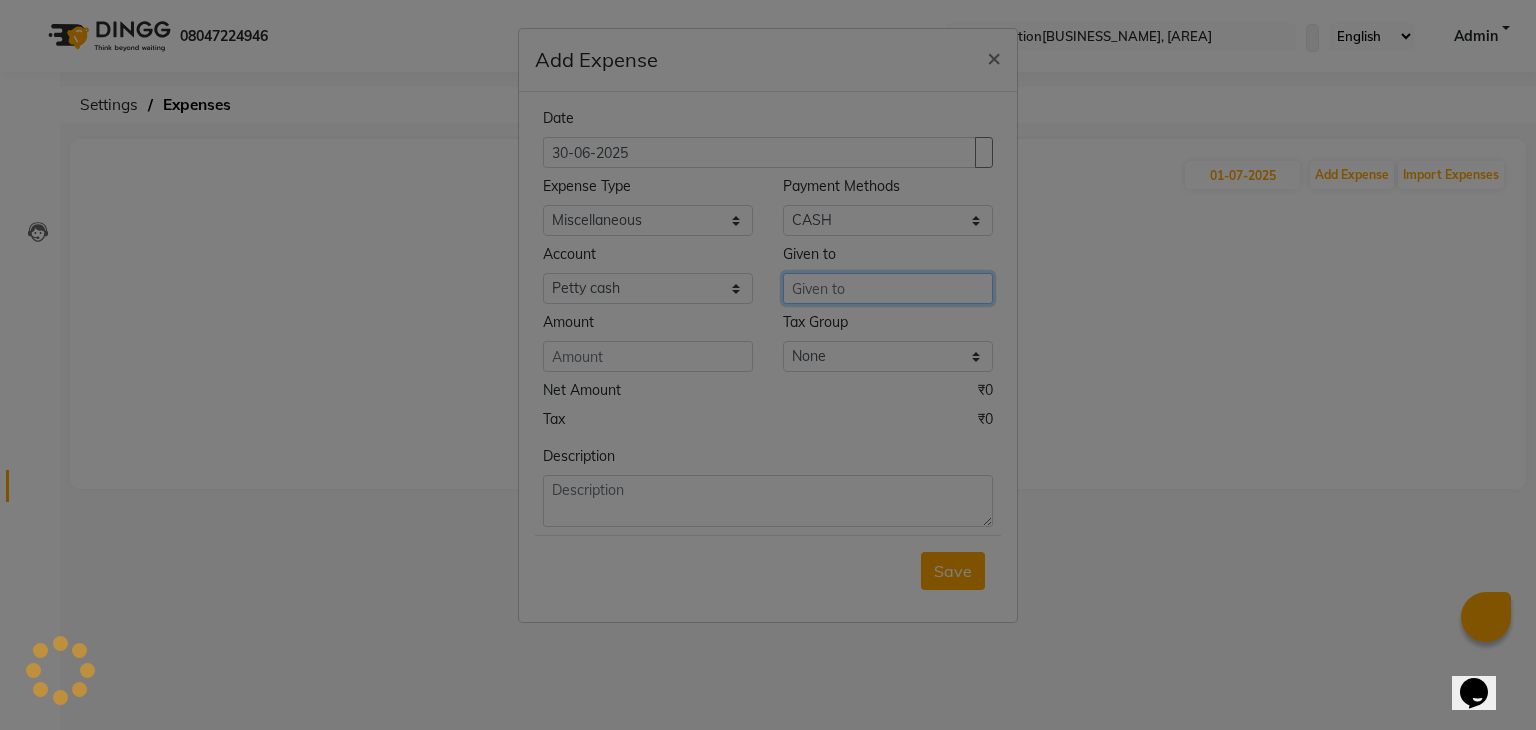 click at bounding box center (888, 288) 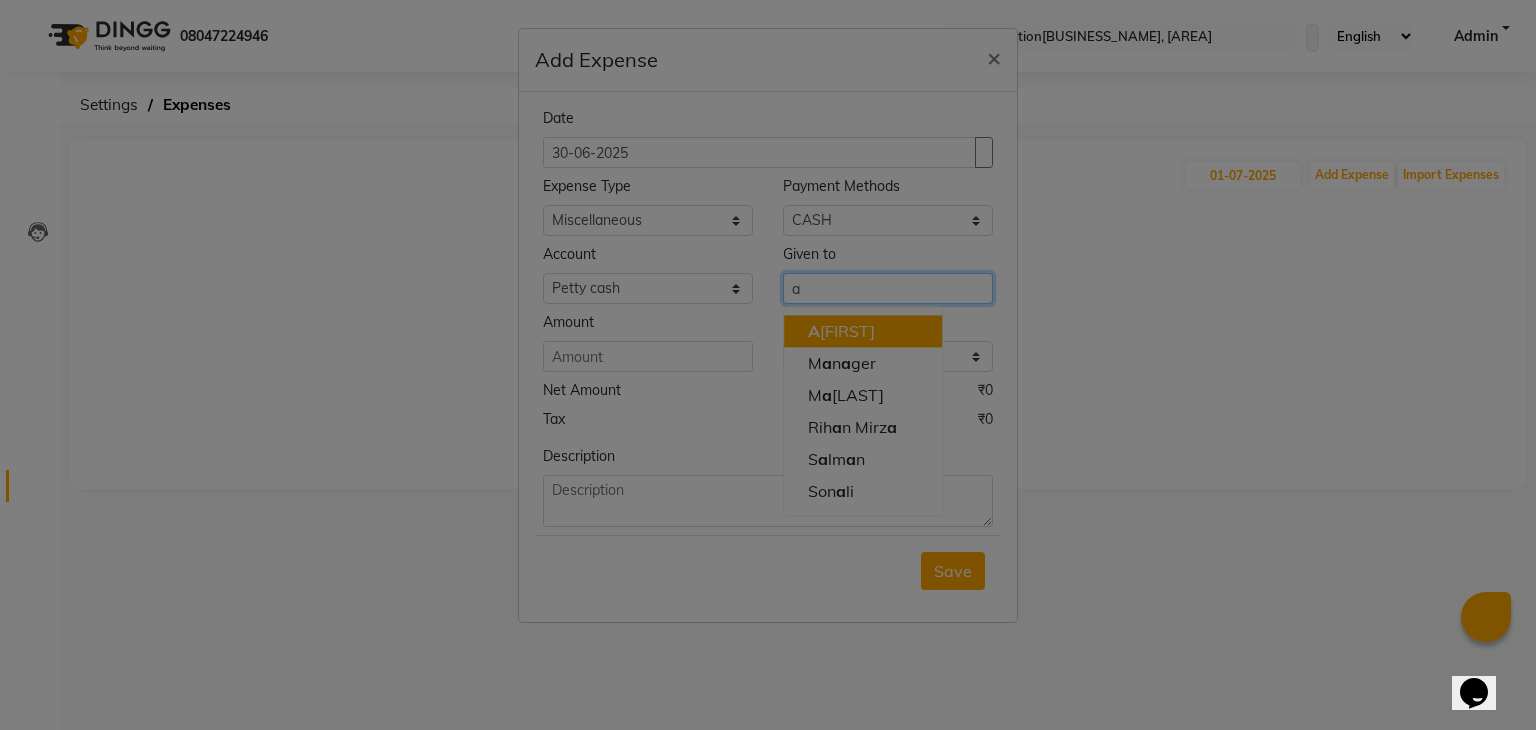 click on "A poorve" at bounding box center (841, 331) 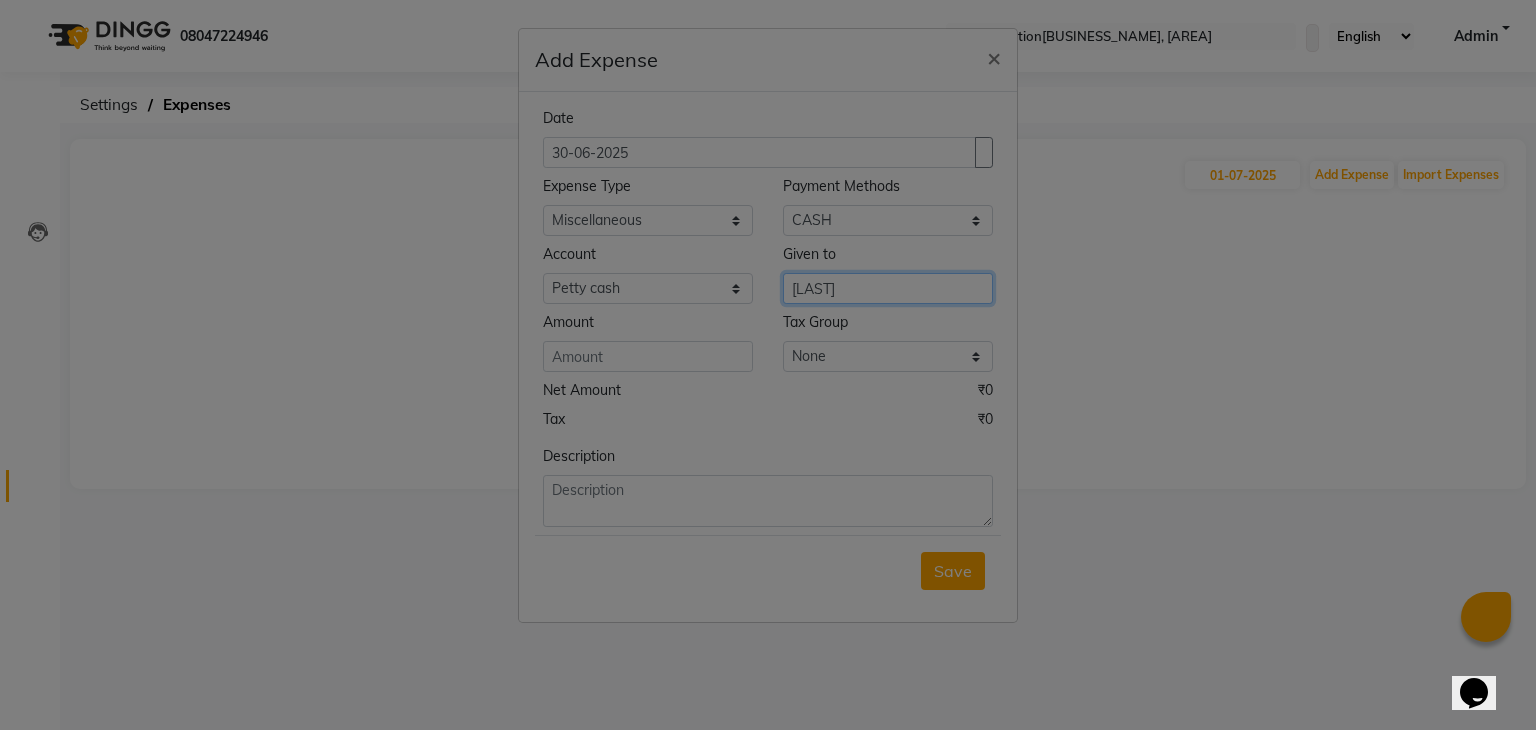 type on "[LAST]" 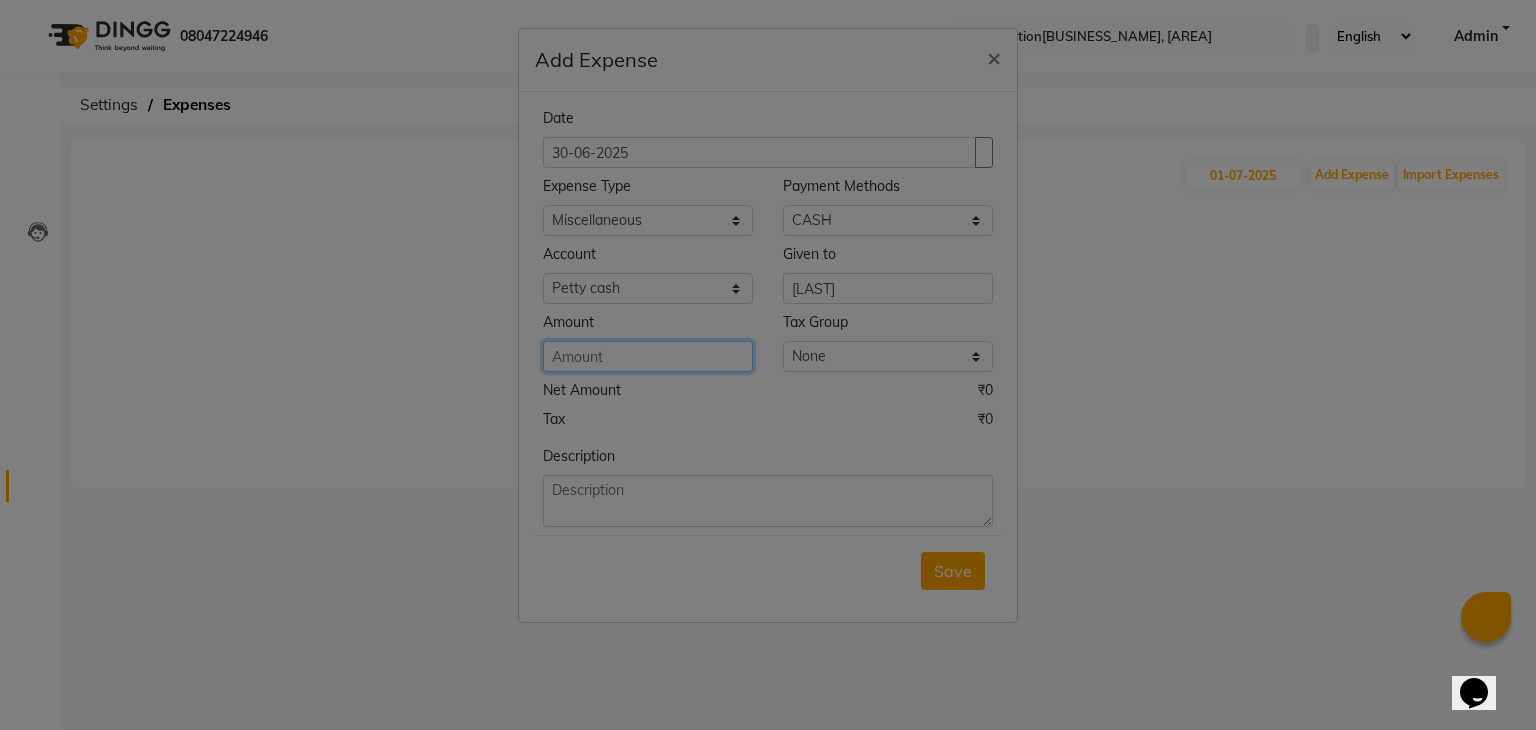 click at bounding box center [648, 356] 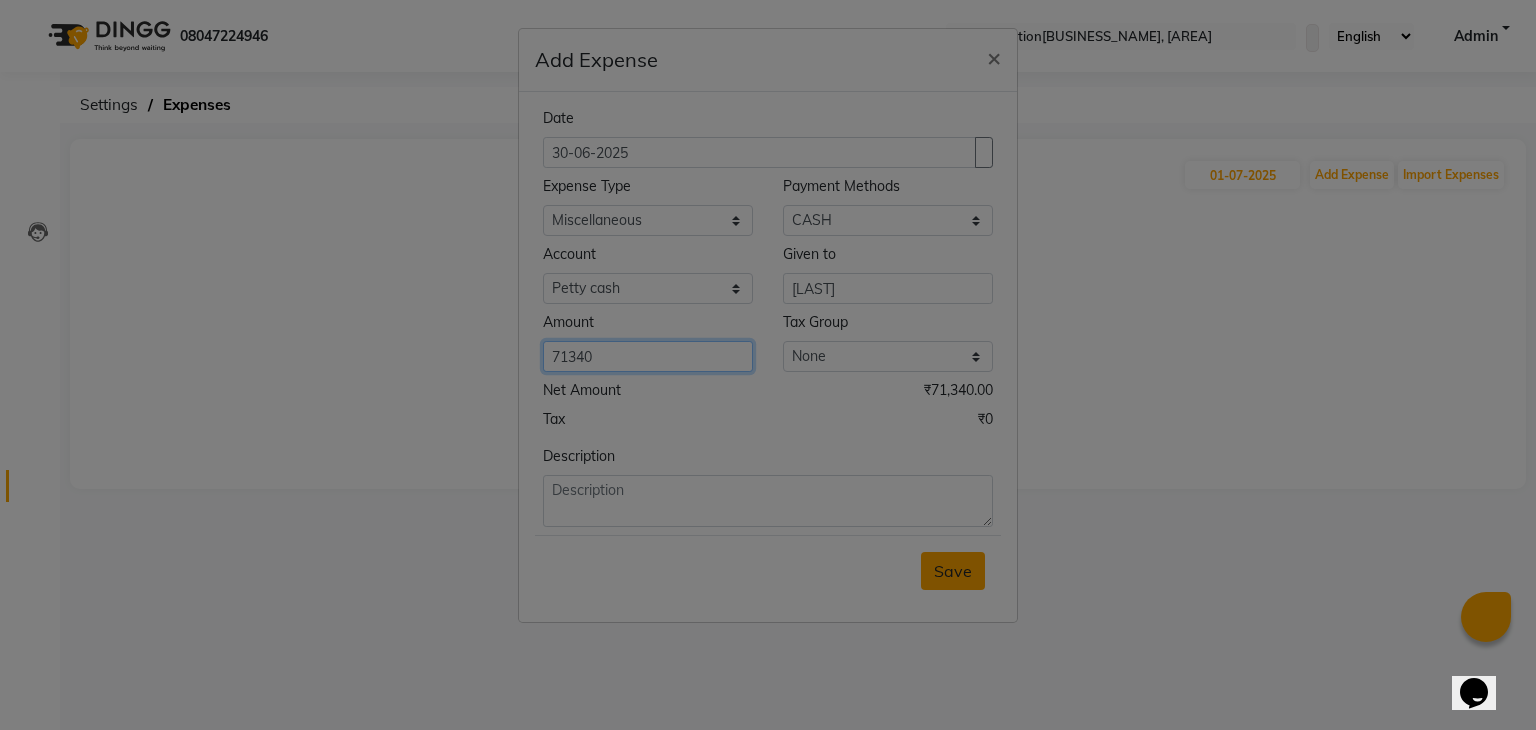 type on "71340" 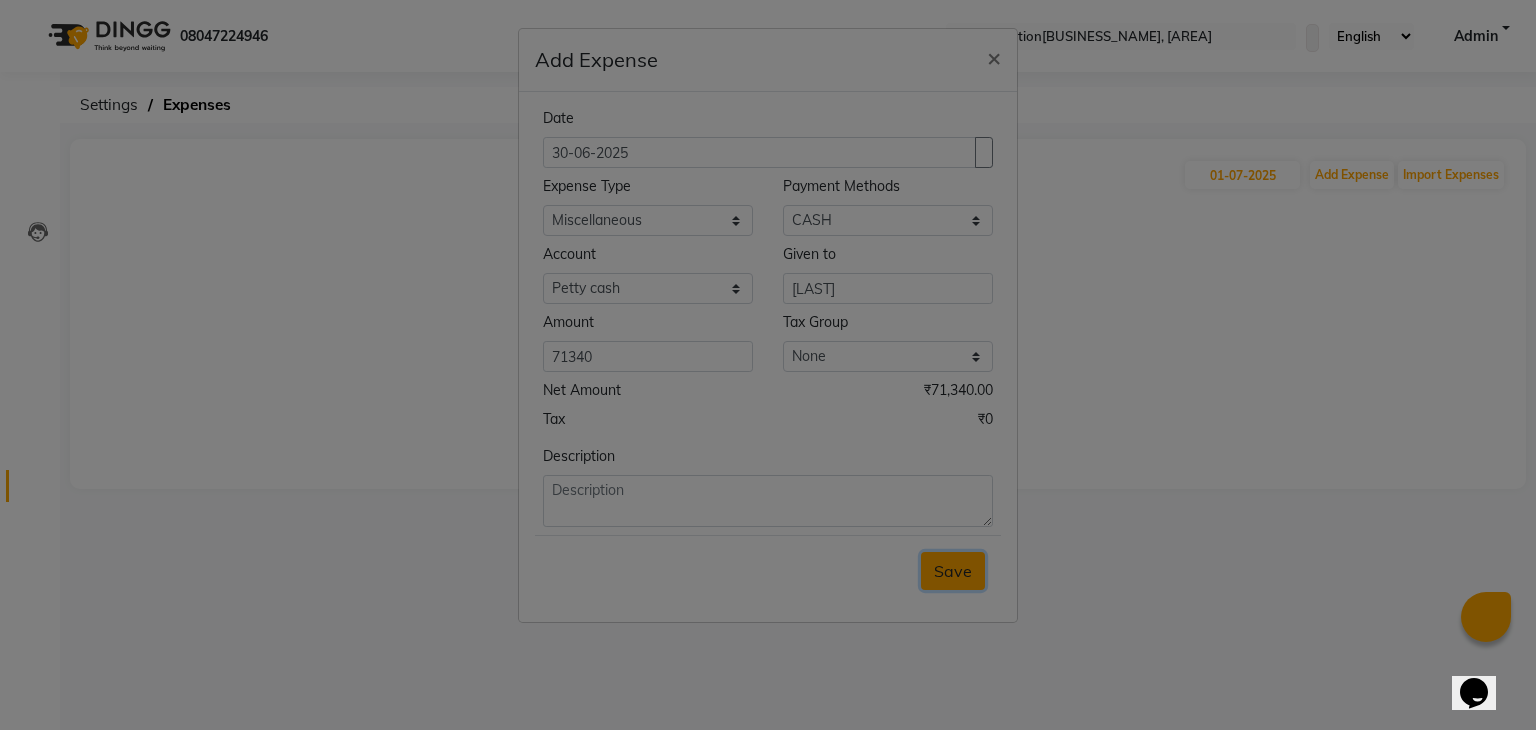 click on "Save" at bounding box center (953, 571) 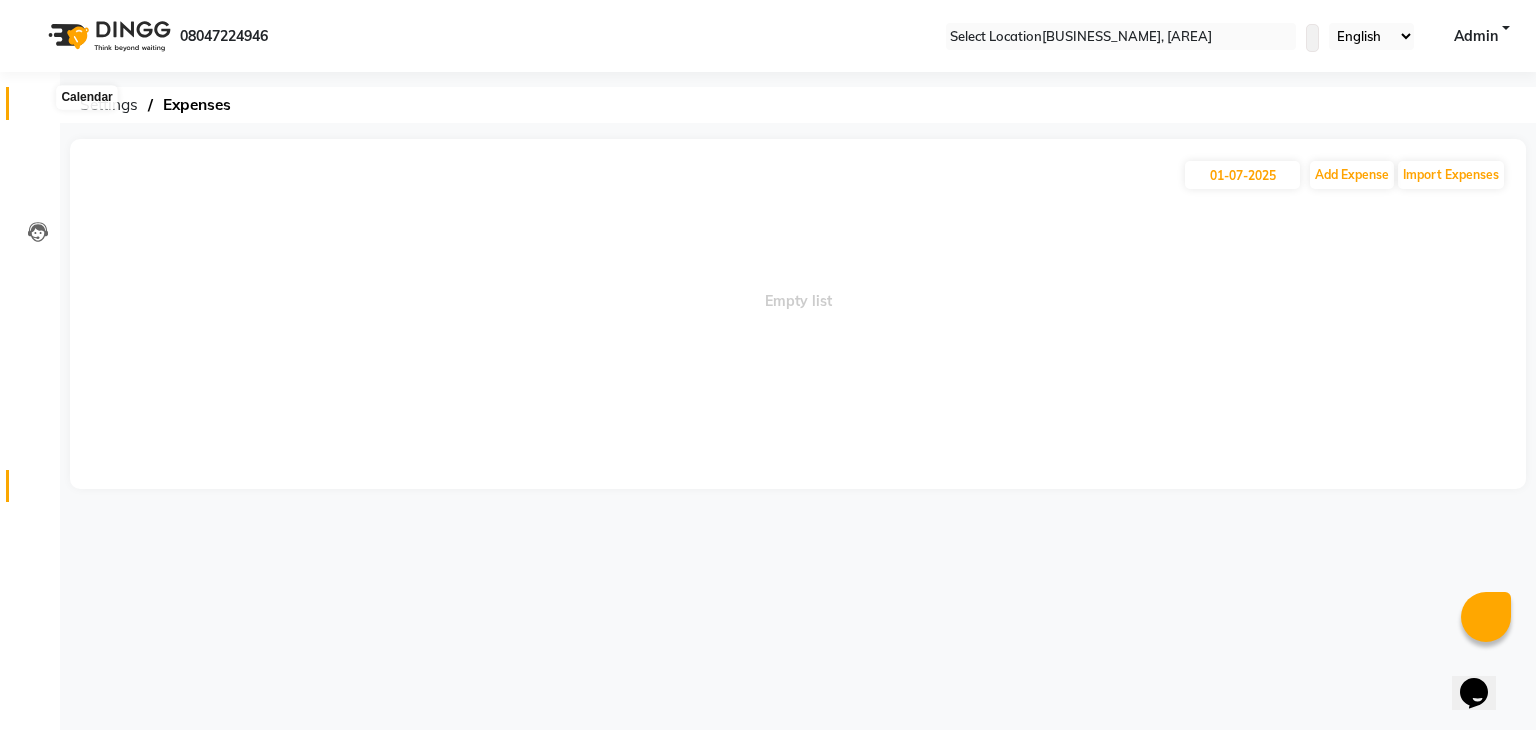 click at bounding box center (38, 108) 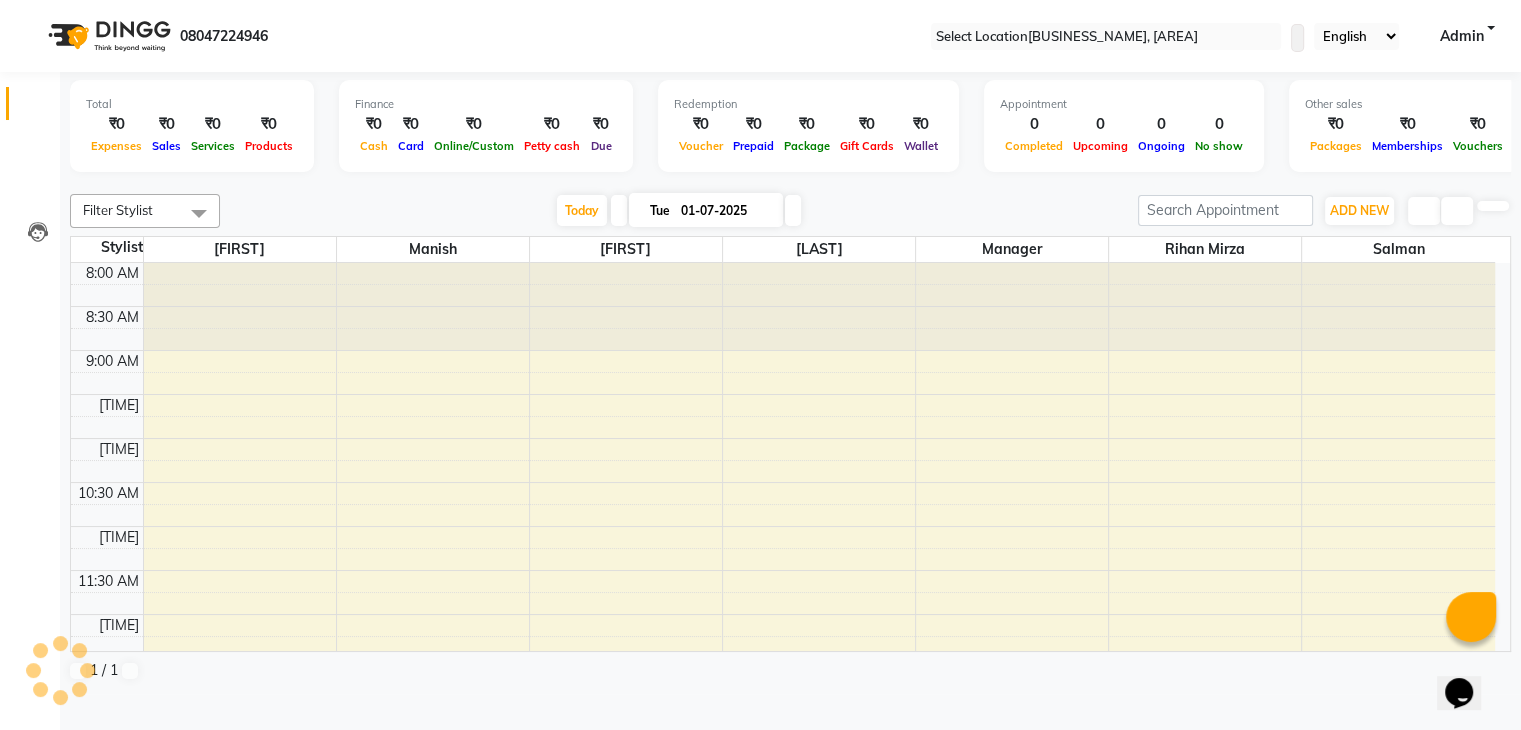 scroll, scrollTop: 0, scrollLeft: 0, axis: both 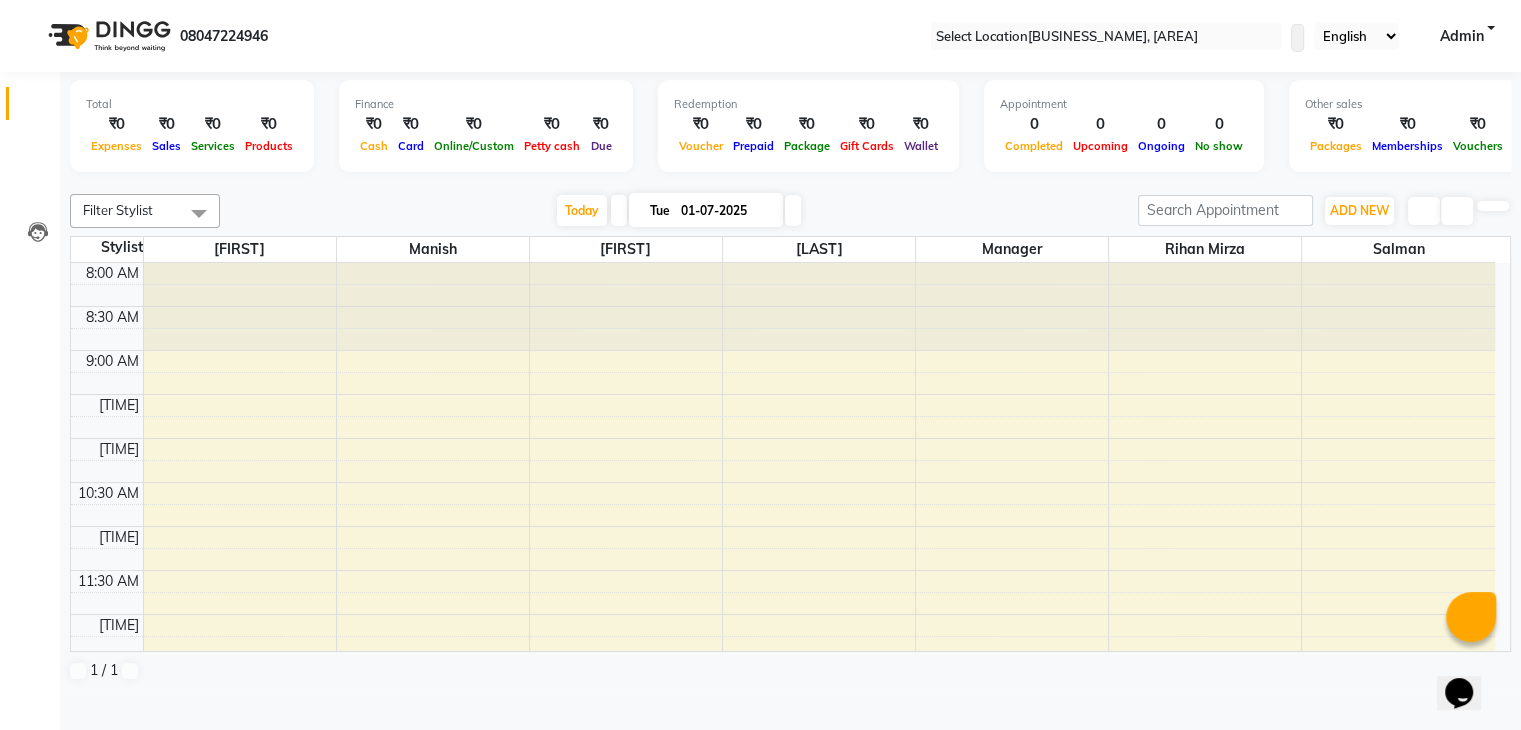 click on "Total  ₹0  Expenses ₹0  Sales ₹0  Services ₹0  Products Finance  ₹0  Cash ₹0  Card ₹0  Online/Custom ₹0 Petty cash ₹0 Due  Redemption  ₹0 Voucher ₹0 Prepaid ₹0 Package ₹0  Gift Cards ₹0  Wallet  Appointment  0 Completed 0 Upcoming 0 Ongoing 0 No show  Other sales  ₹0  Packages ₹0  Memberships ₹0  Vouchers ₹0  Prepaids ₹0  Gift Cards" at bounding box center (790, 127) 